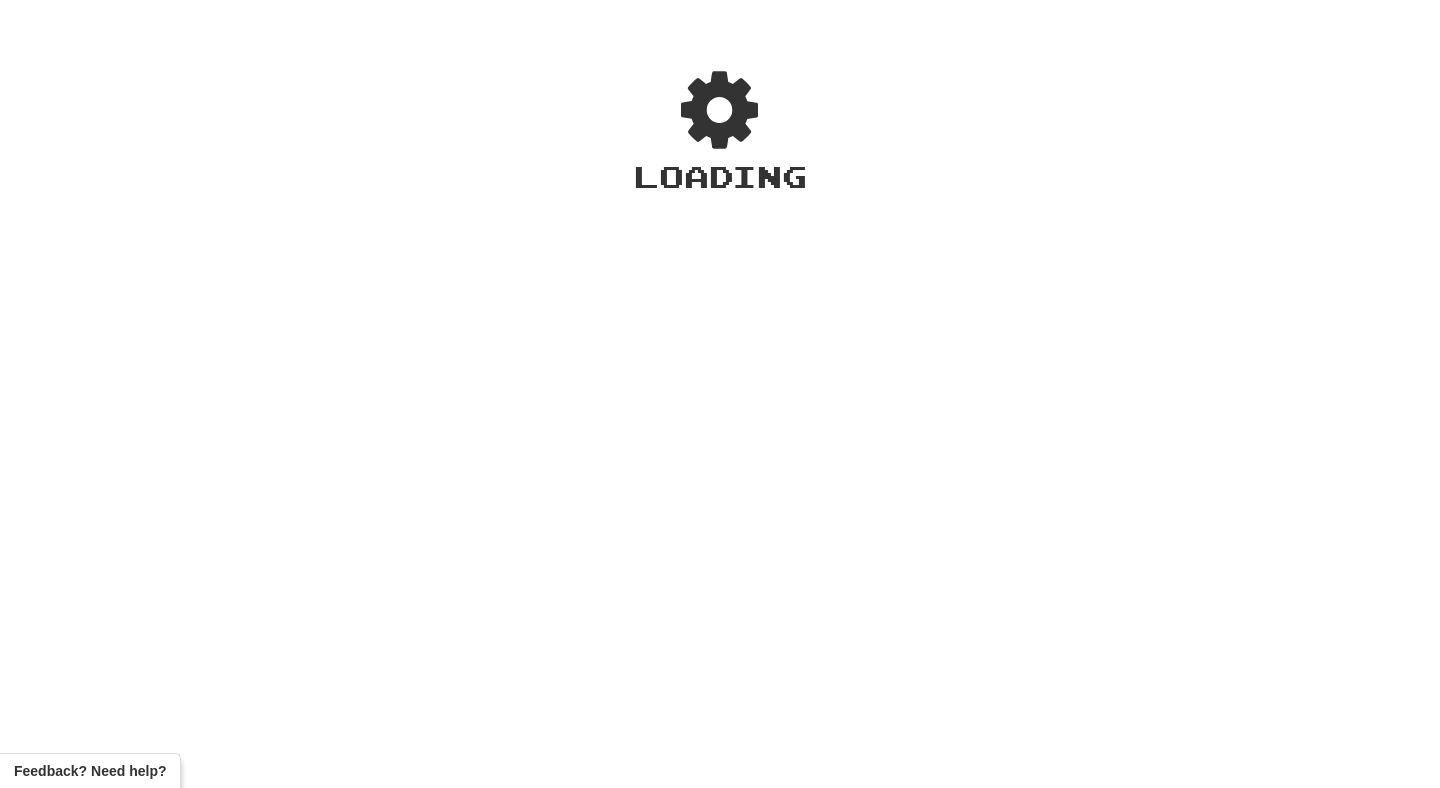 scroll, scrollTop: 0, scrollLeft: 0, axis: both 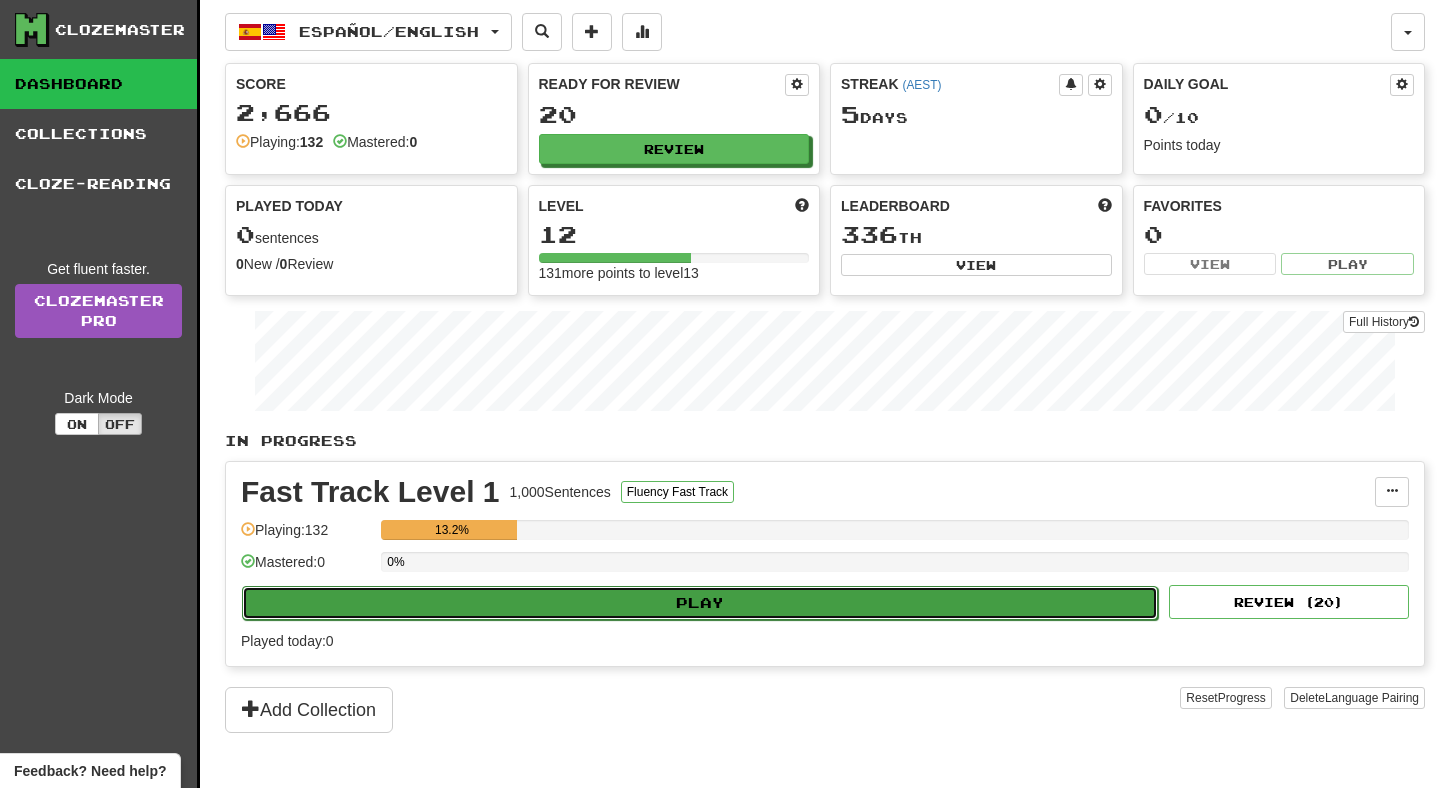 click on "Play" at bounding box center [700, 603] 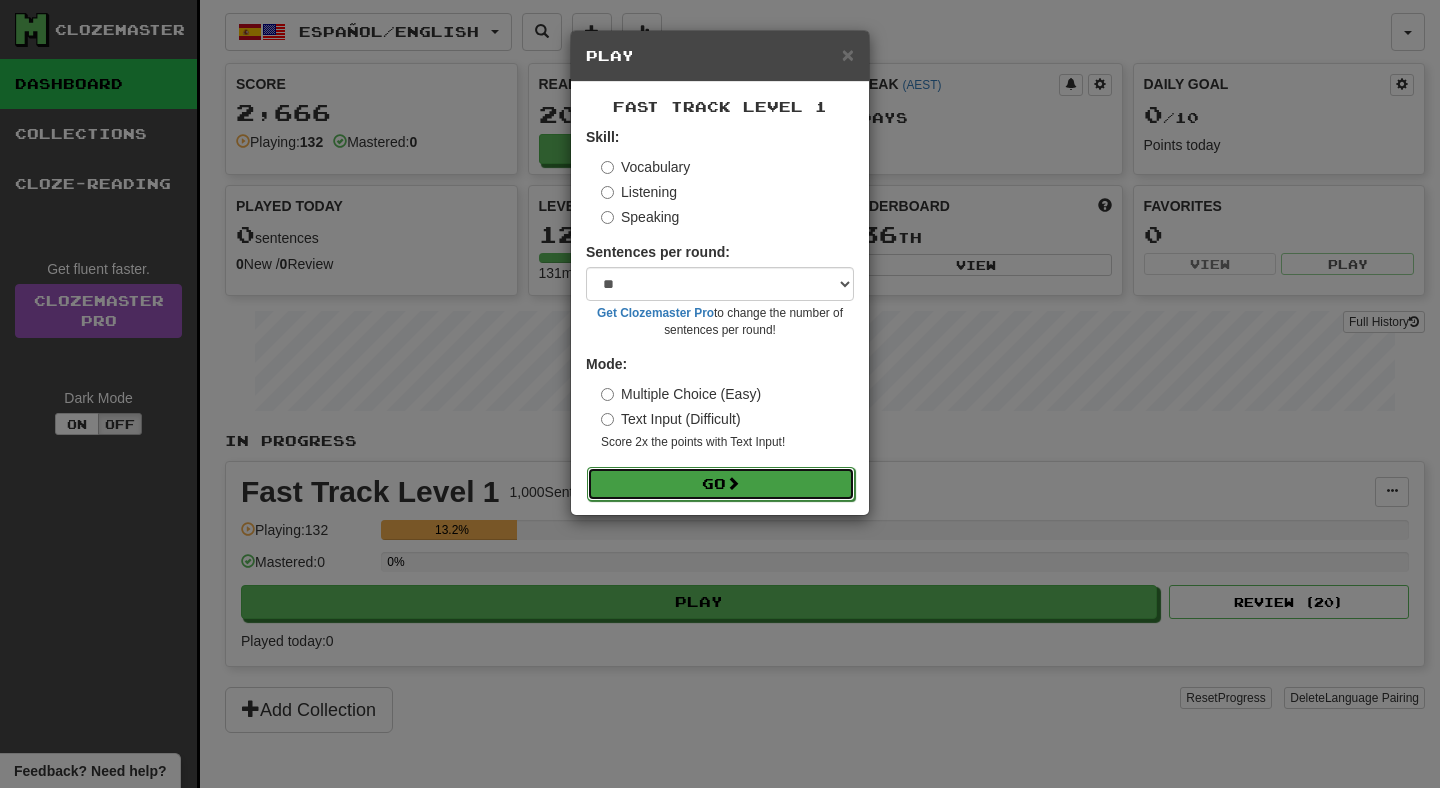 click on "Go" at bounding box center (721, 484) 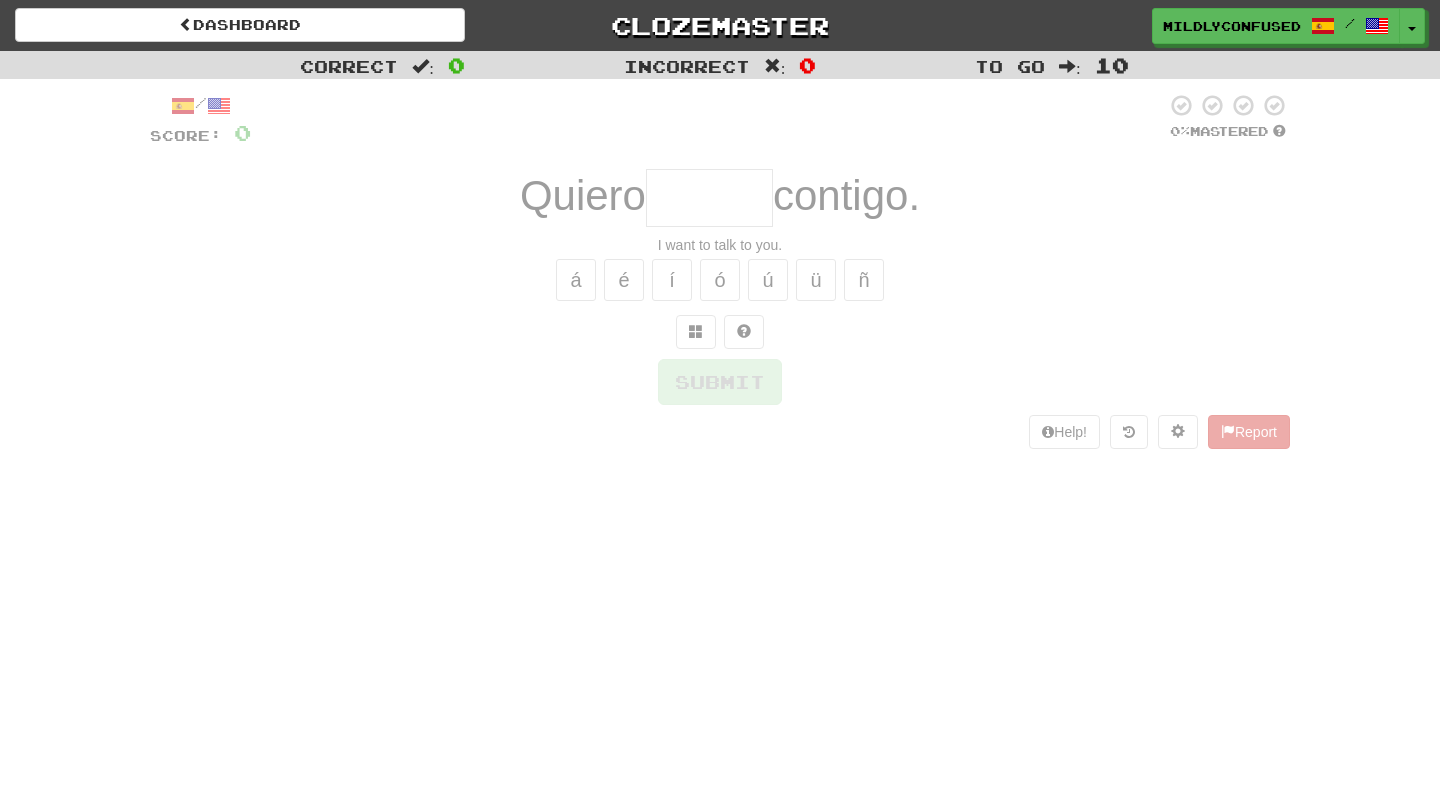 scroll, scrollTop: 0, scrollLeft: 0, axis: both 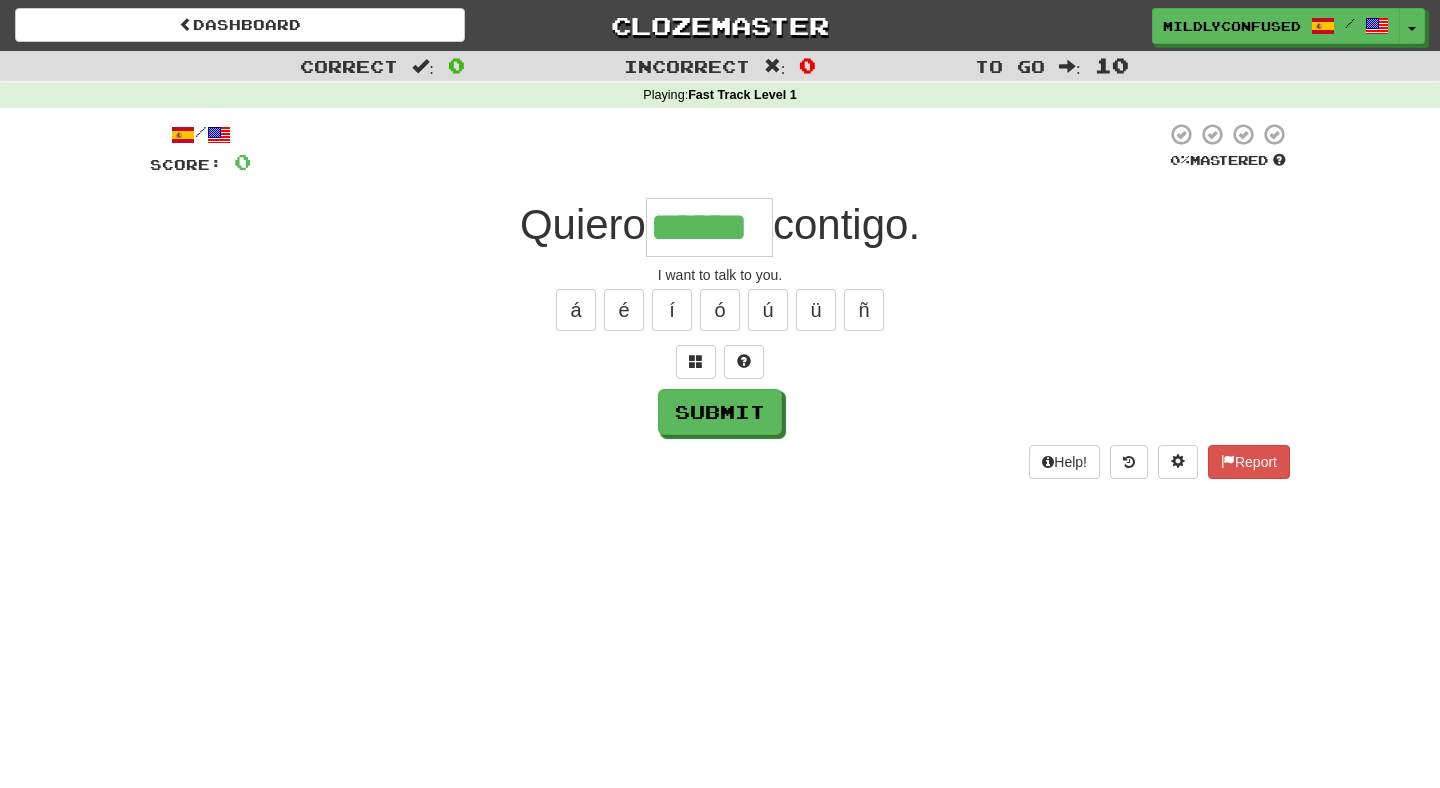 type on "******" 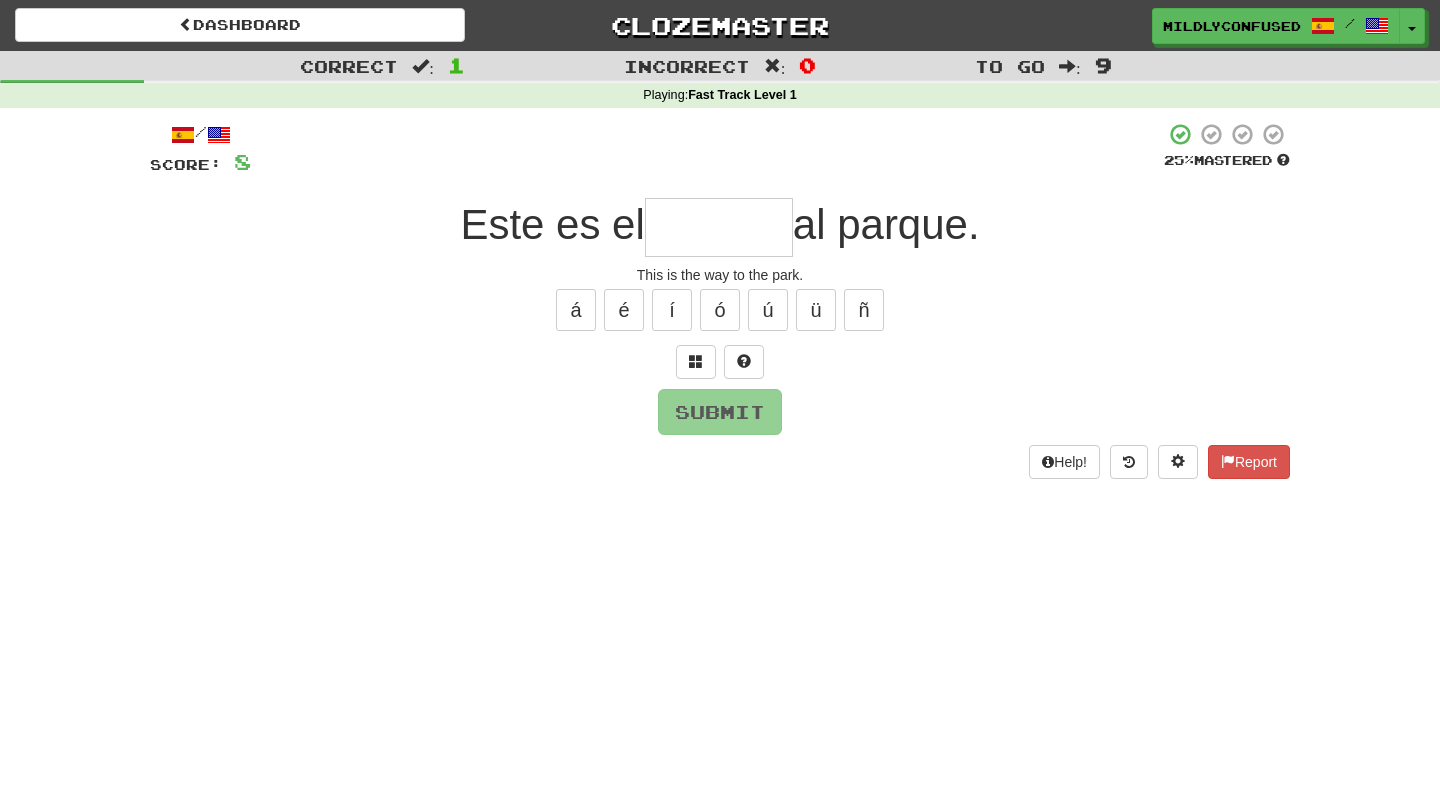 type on "*" 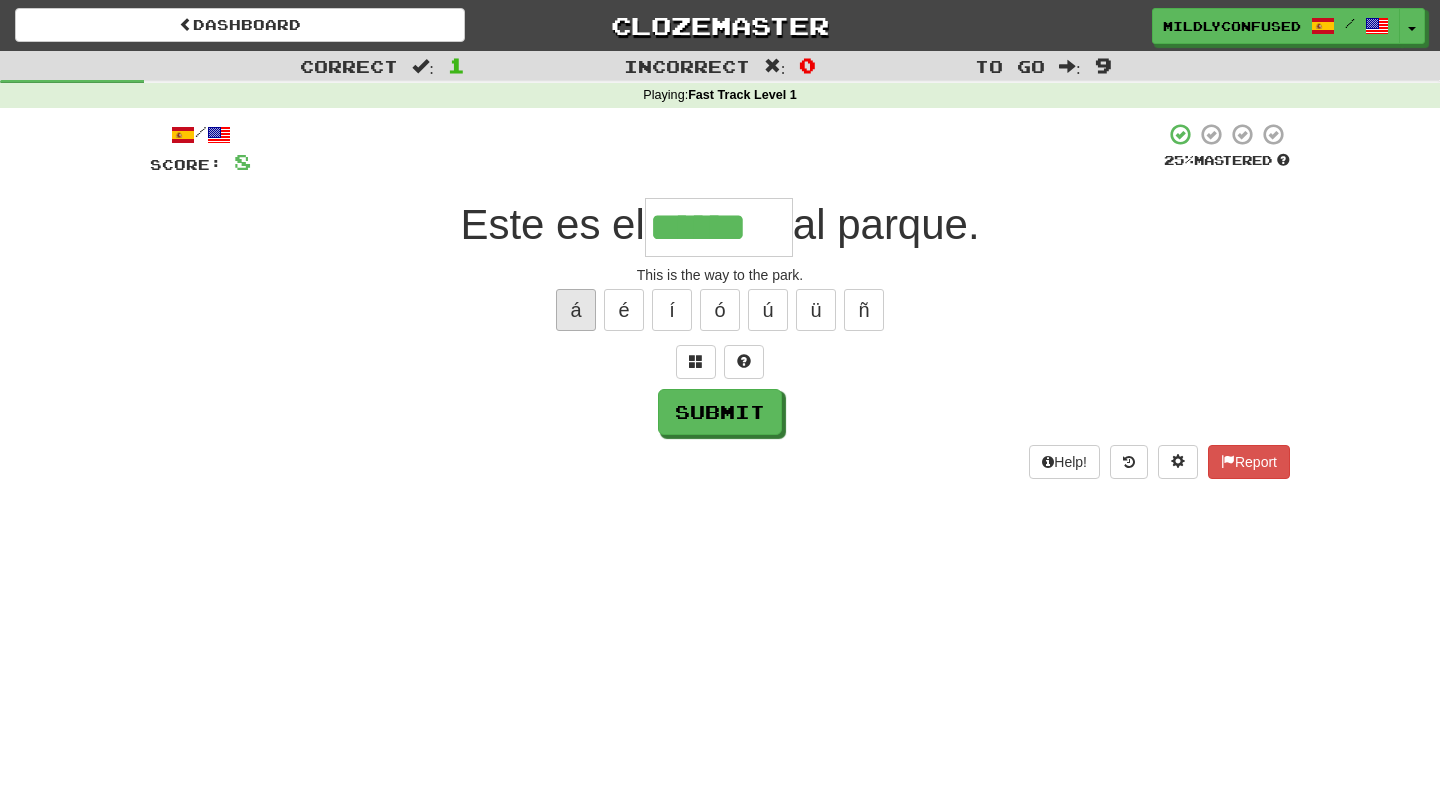 type on "******" 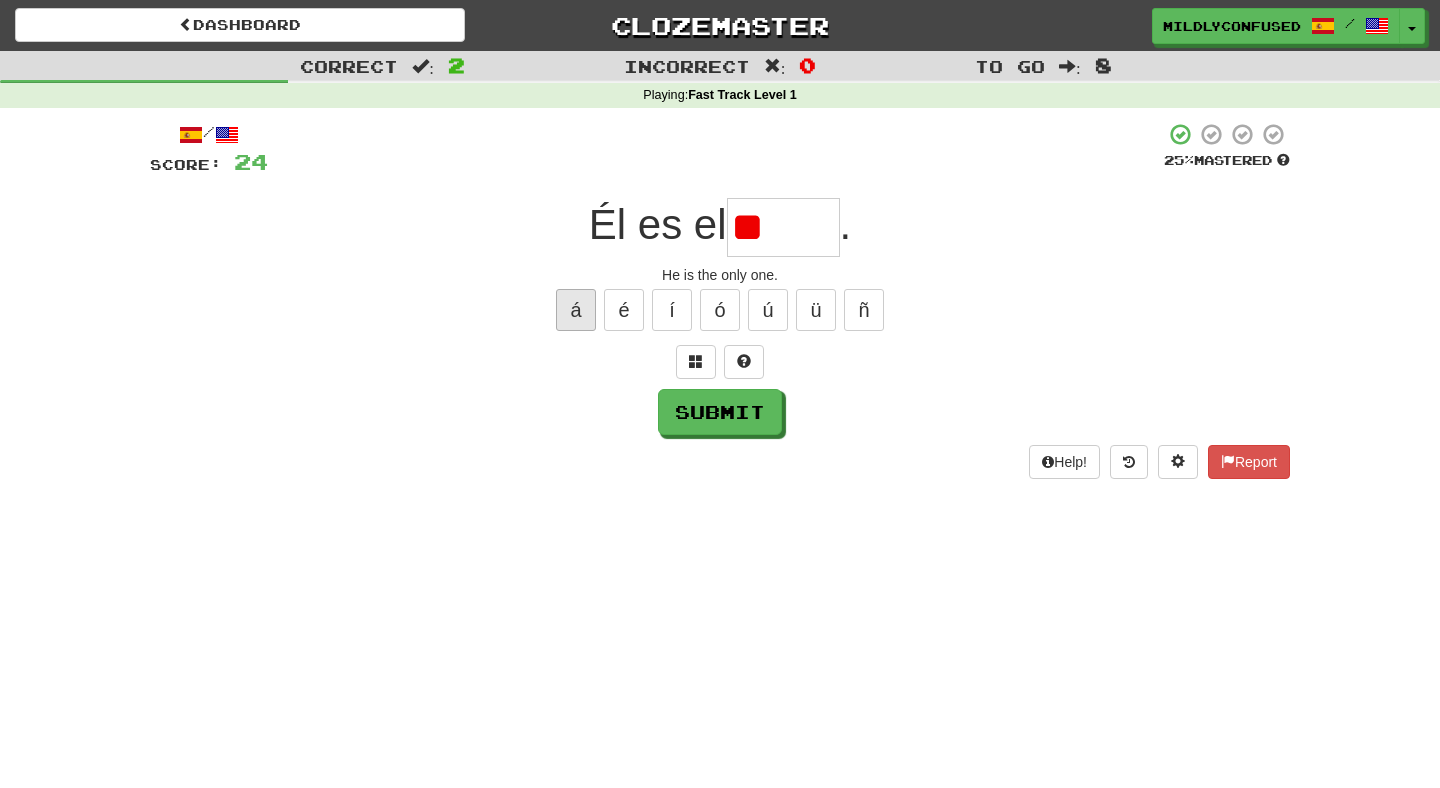 type on "*" 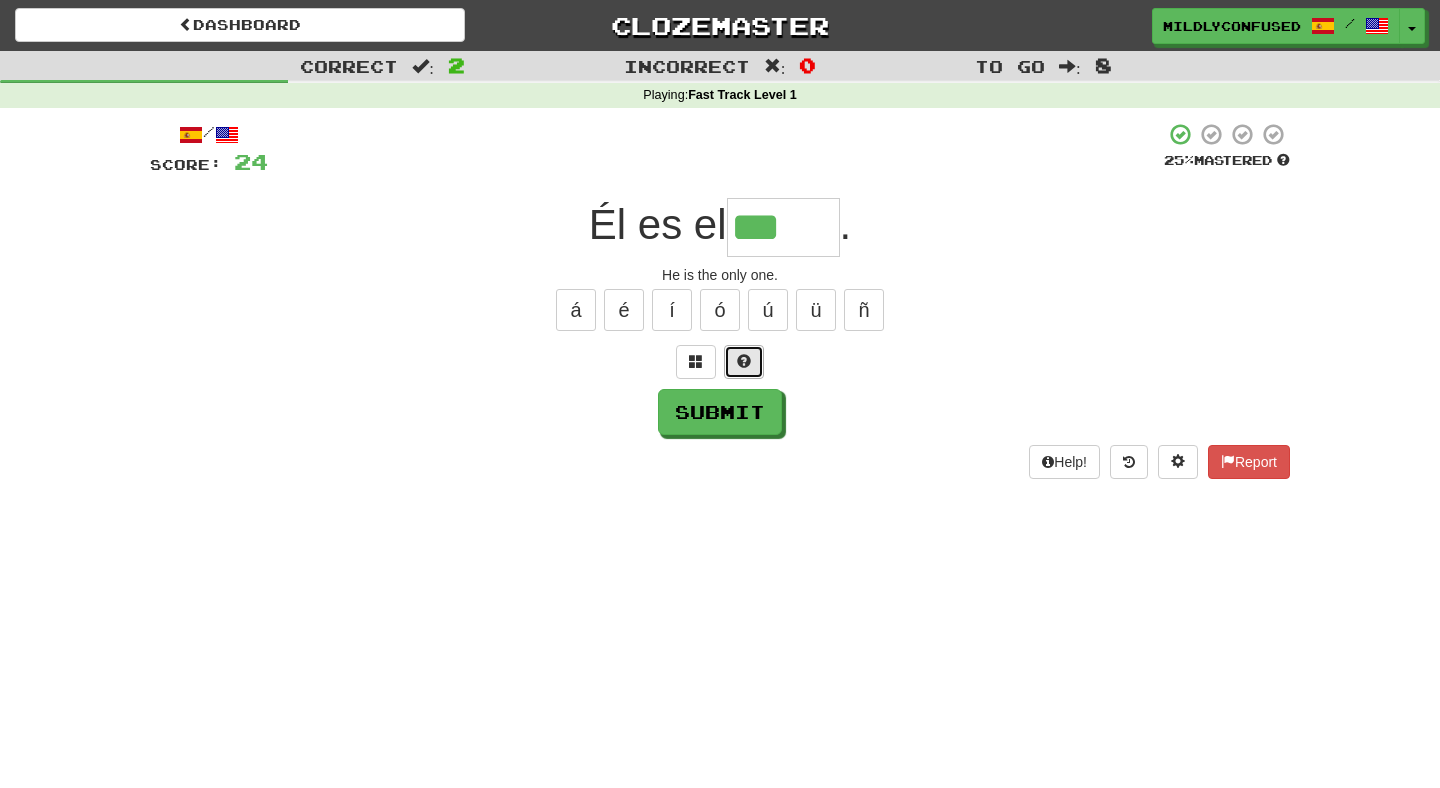 click at bounding box center [744, 361] 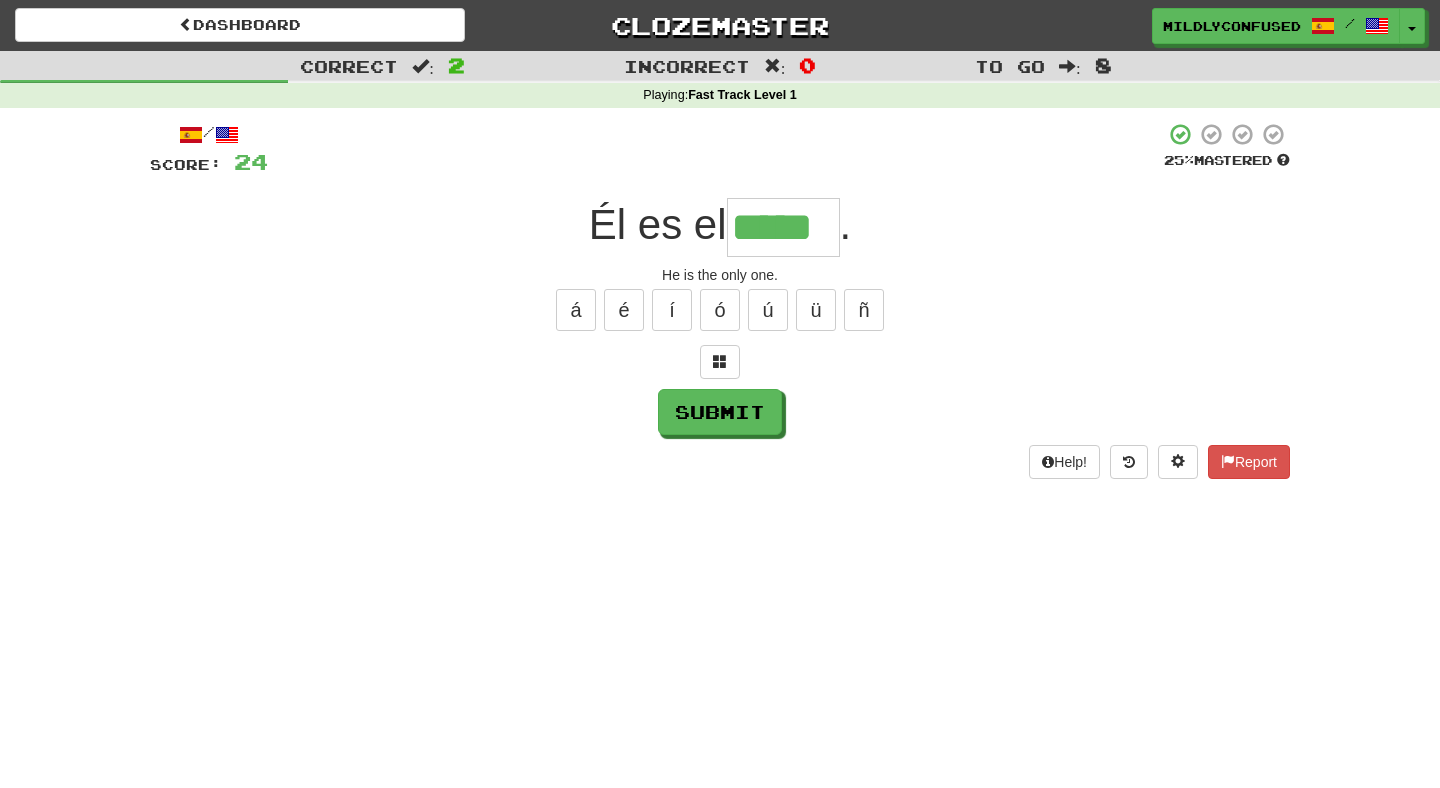 type on "*****" 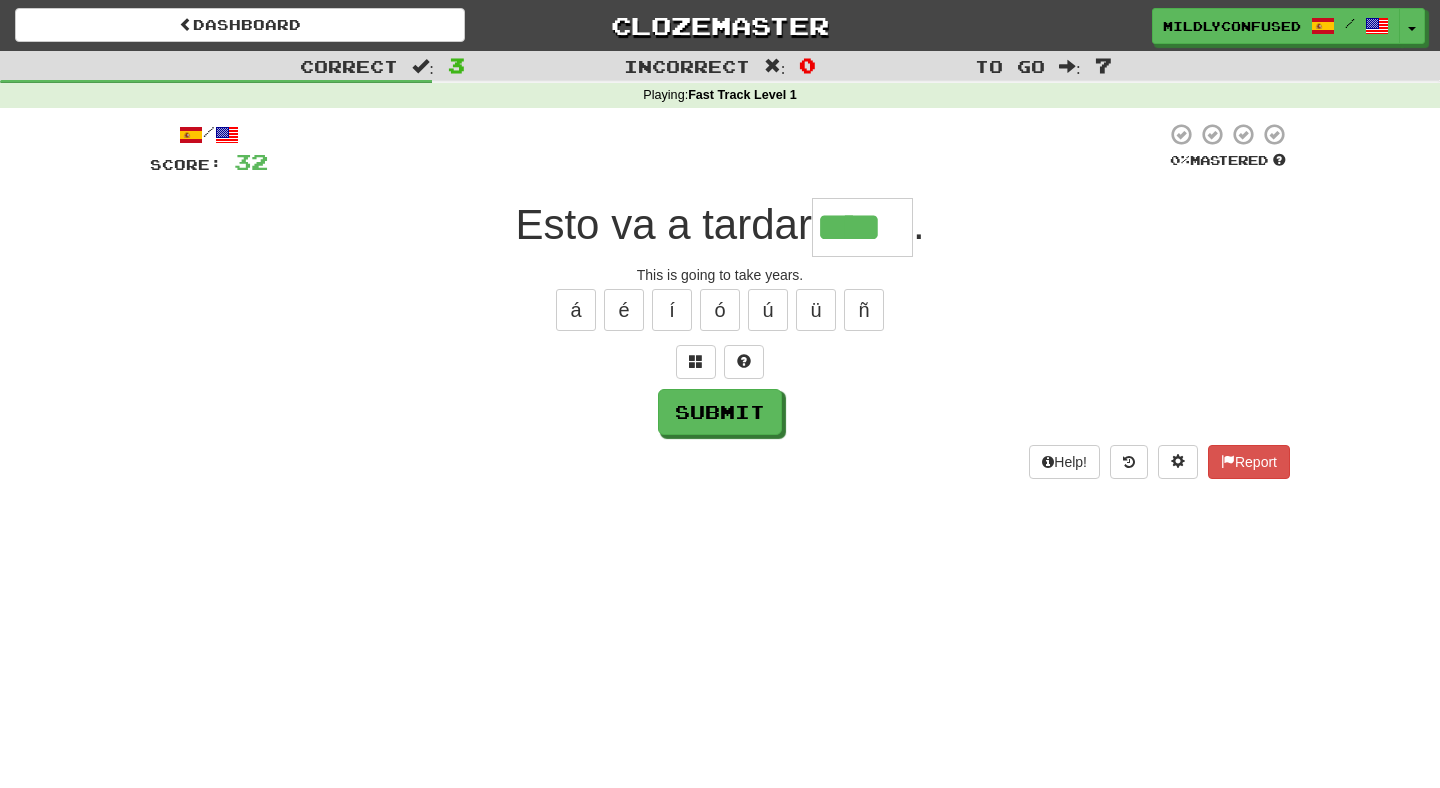 type on "****" 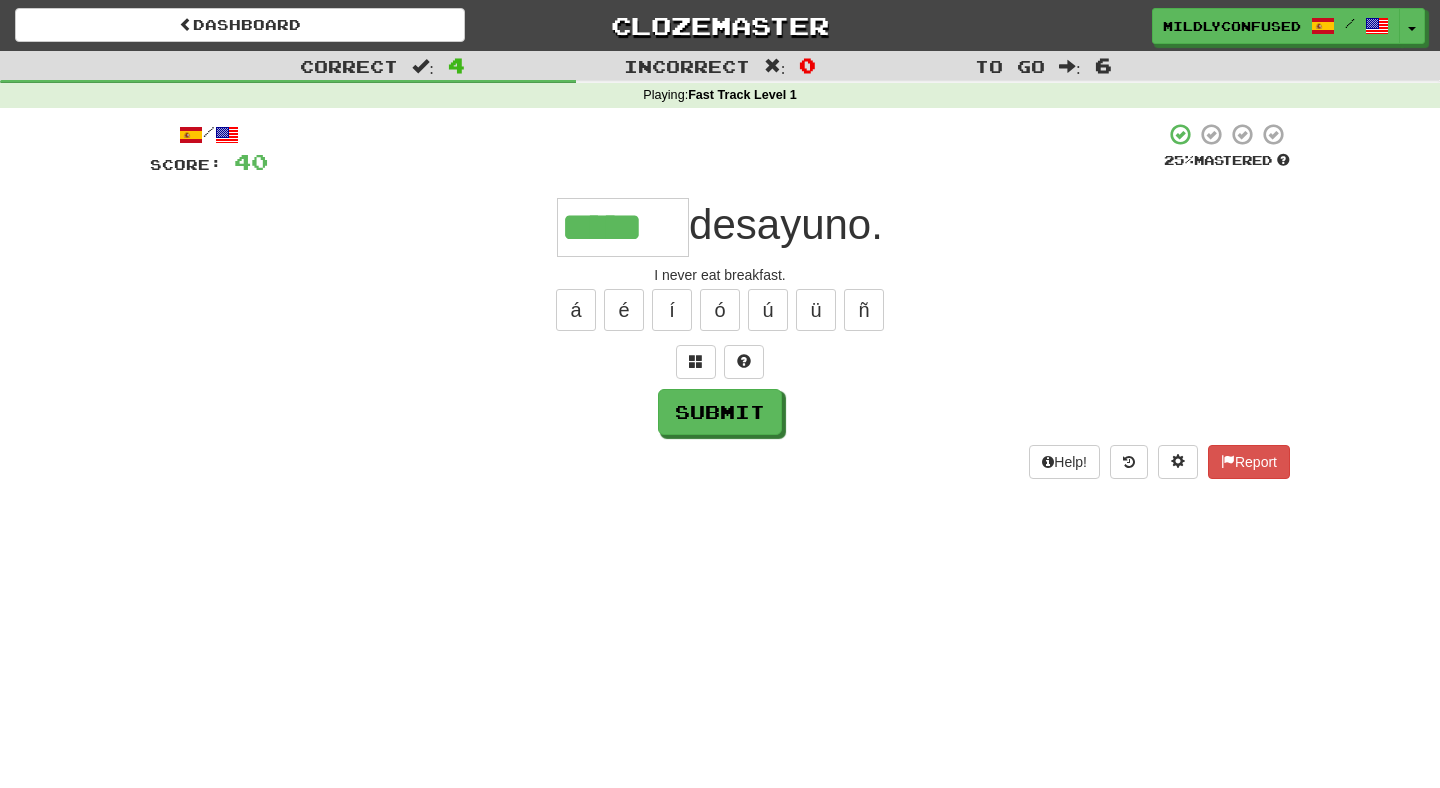 type on "*****" 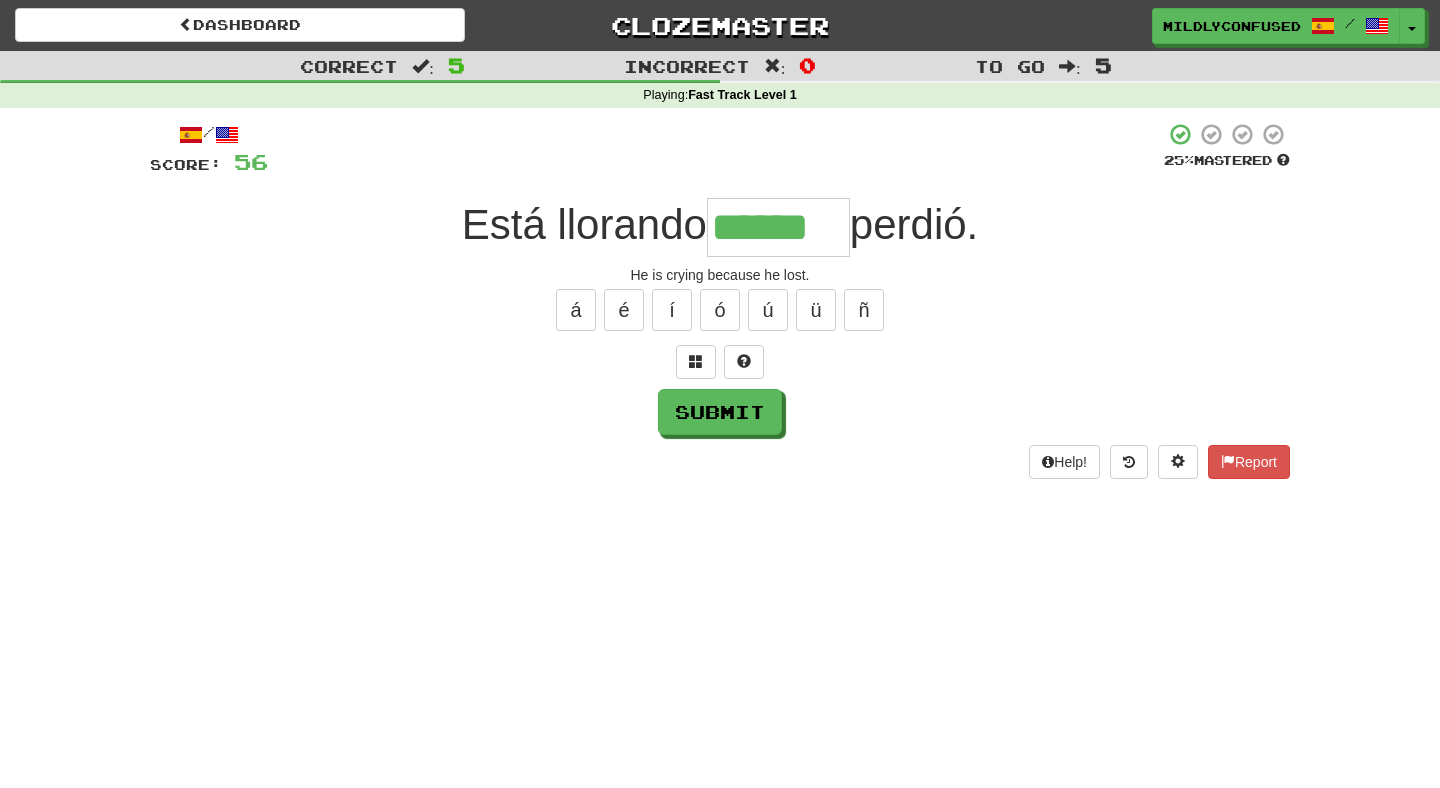 type on "******" 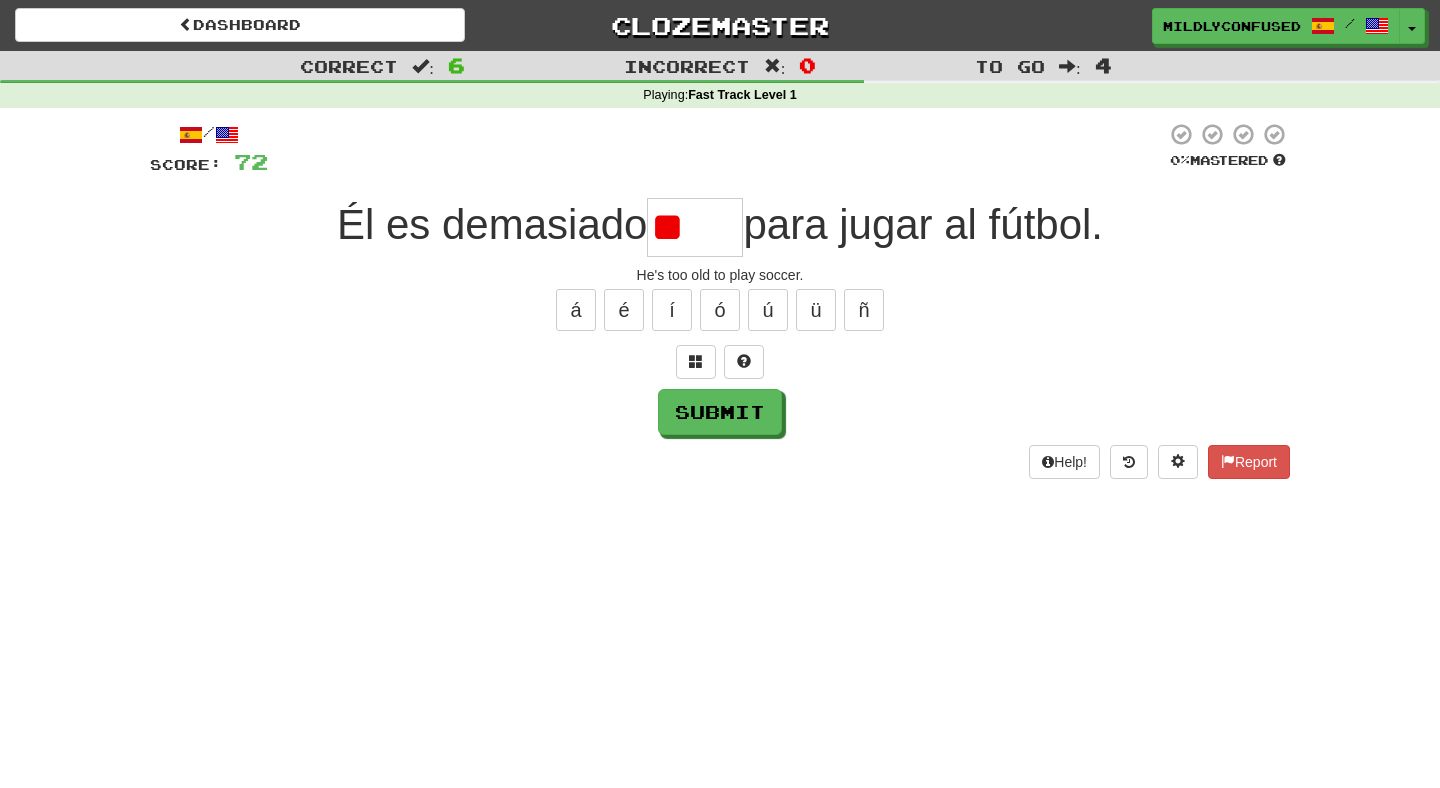 type on "*" 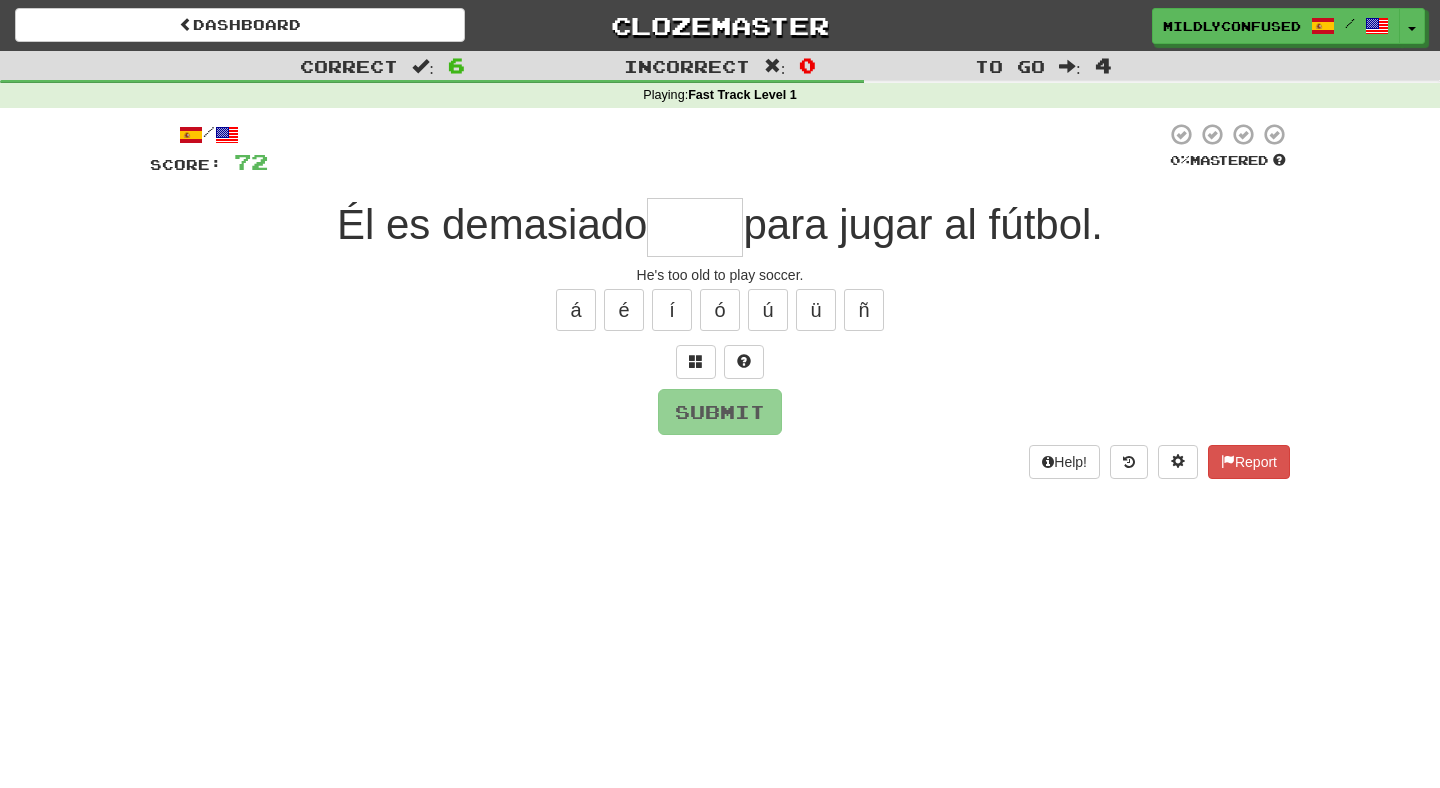type on "*" 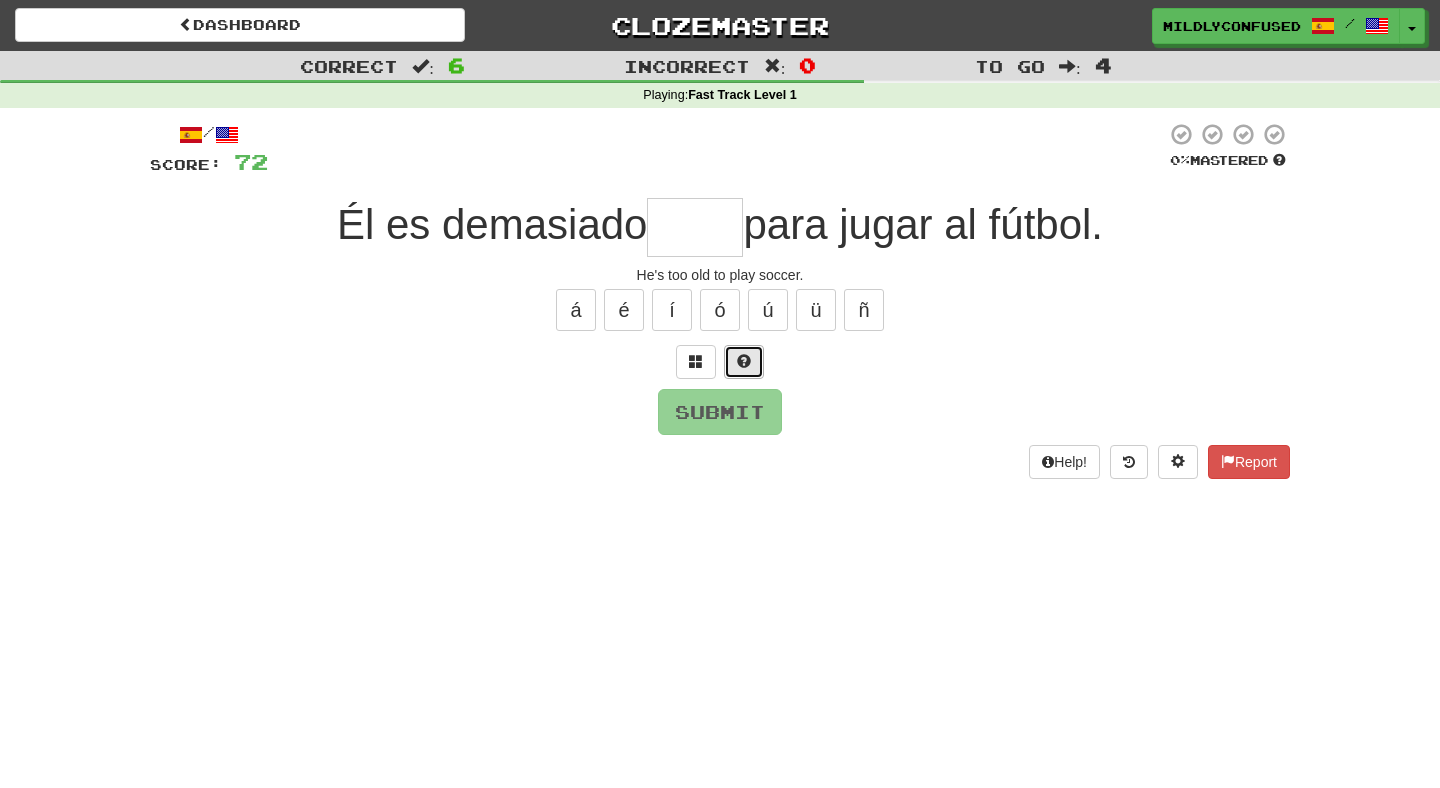 click at bounding box center [744, 361] 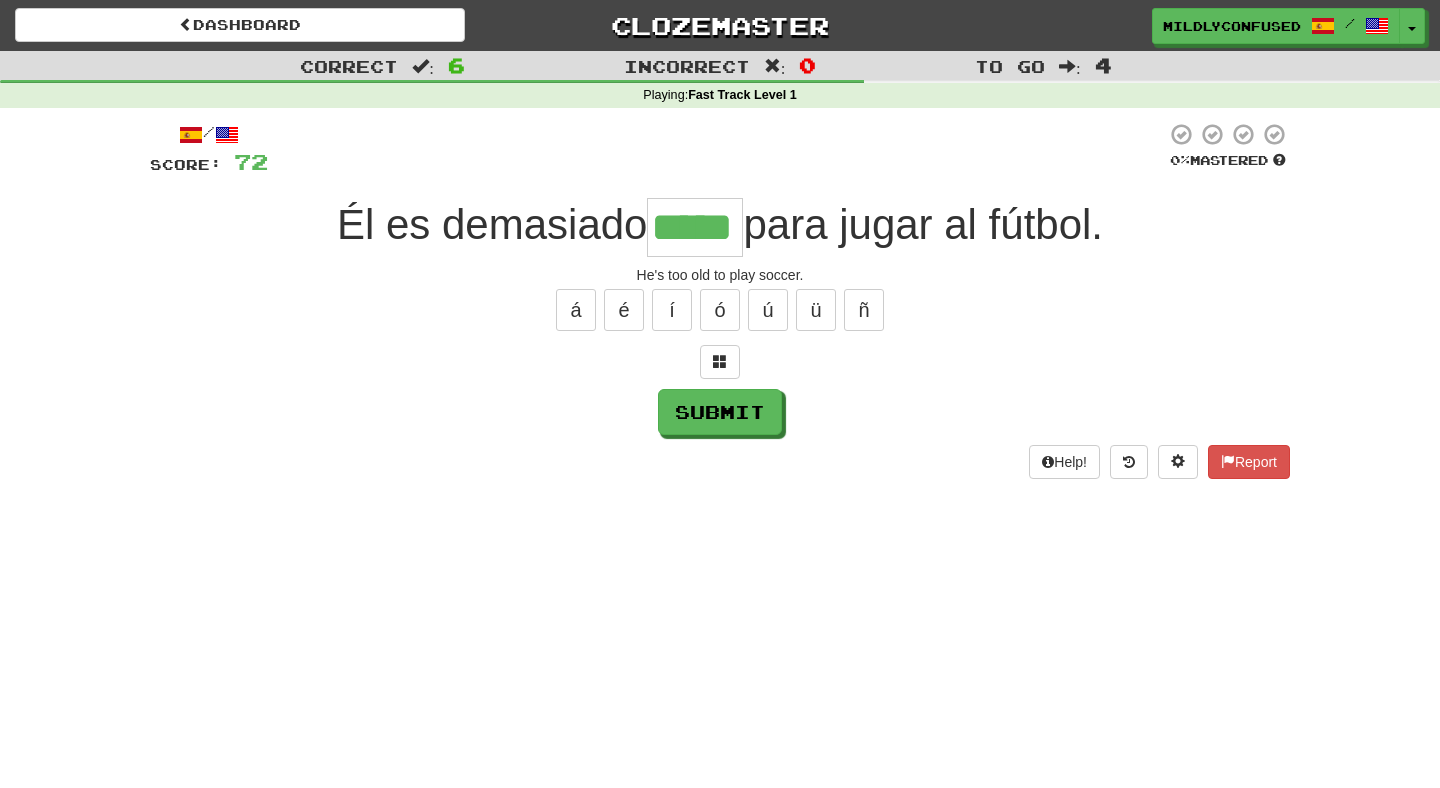type on "*****" 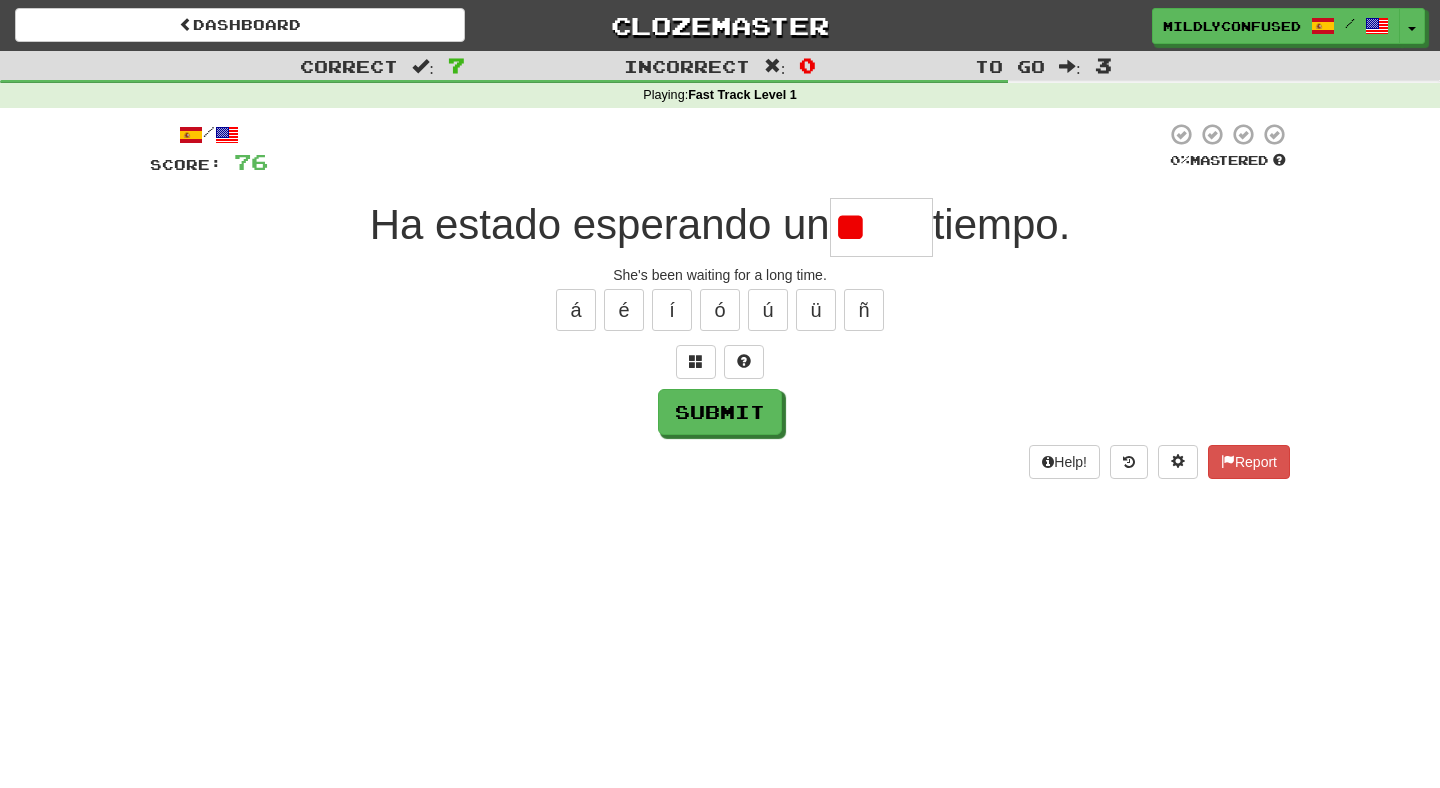 type on "*" 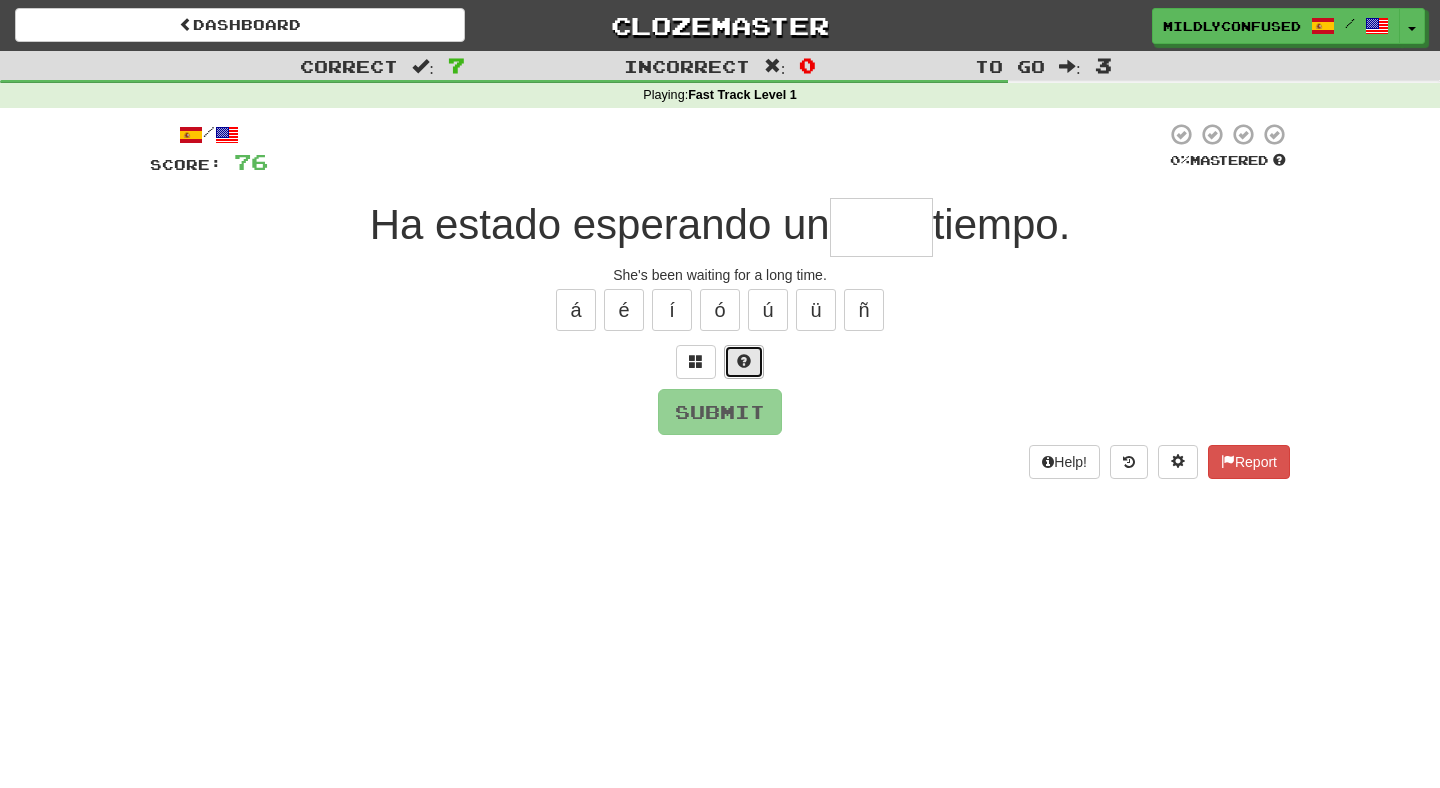 click at bounding box center [744, 362] 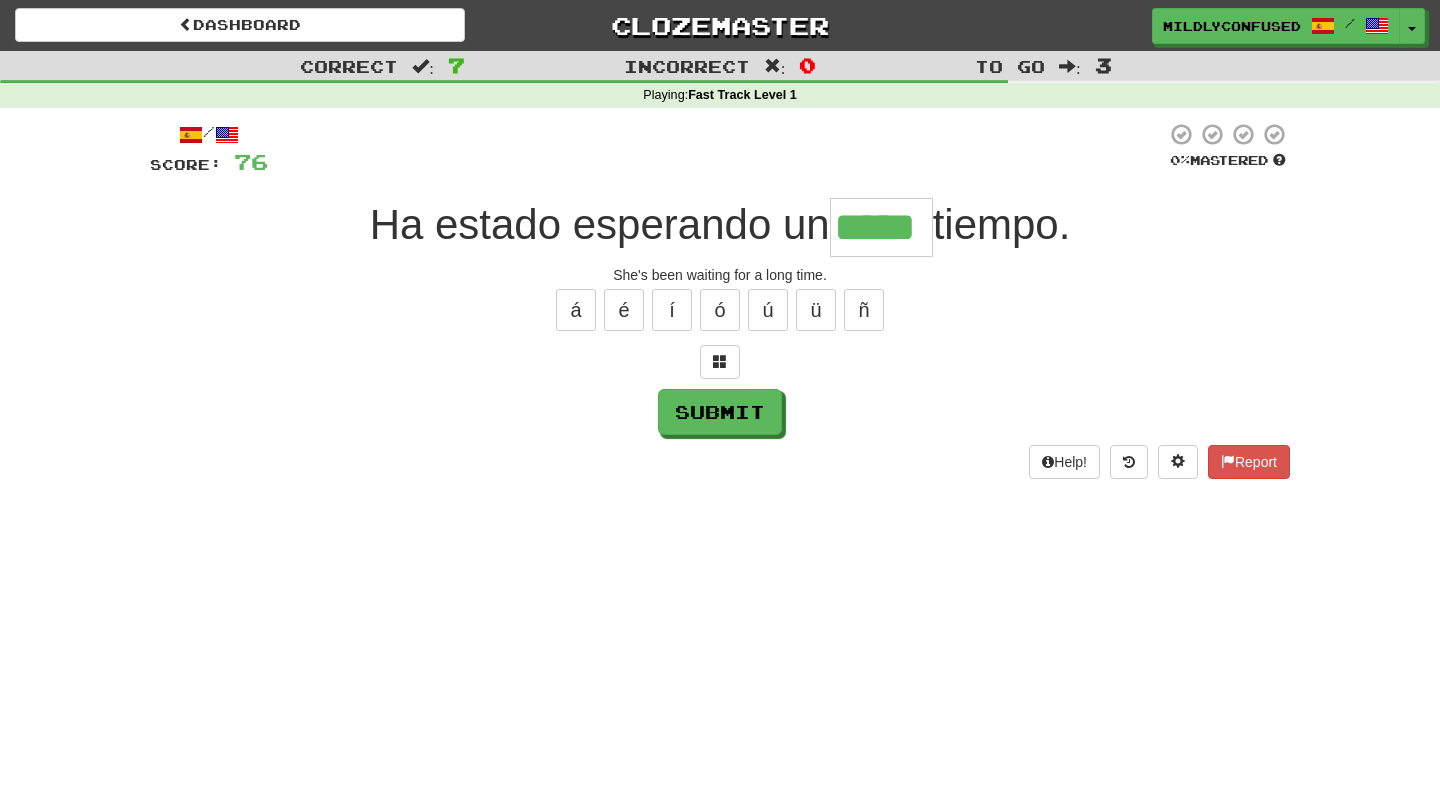 type on "*****" 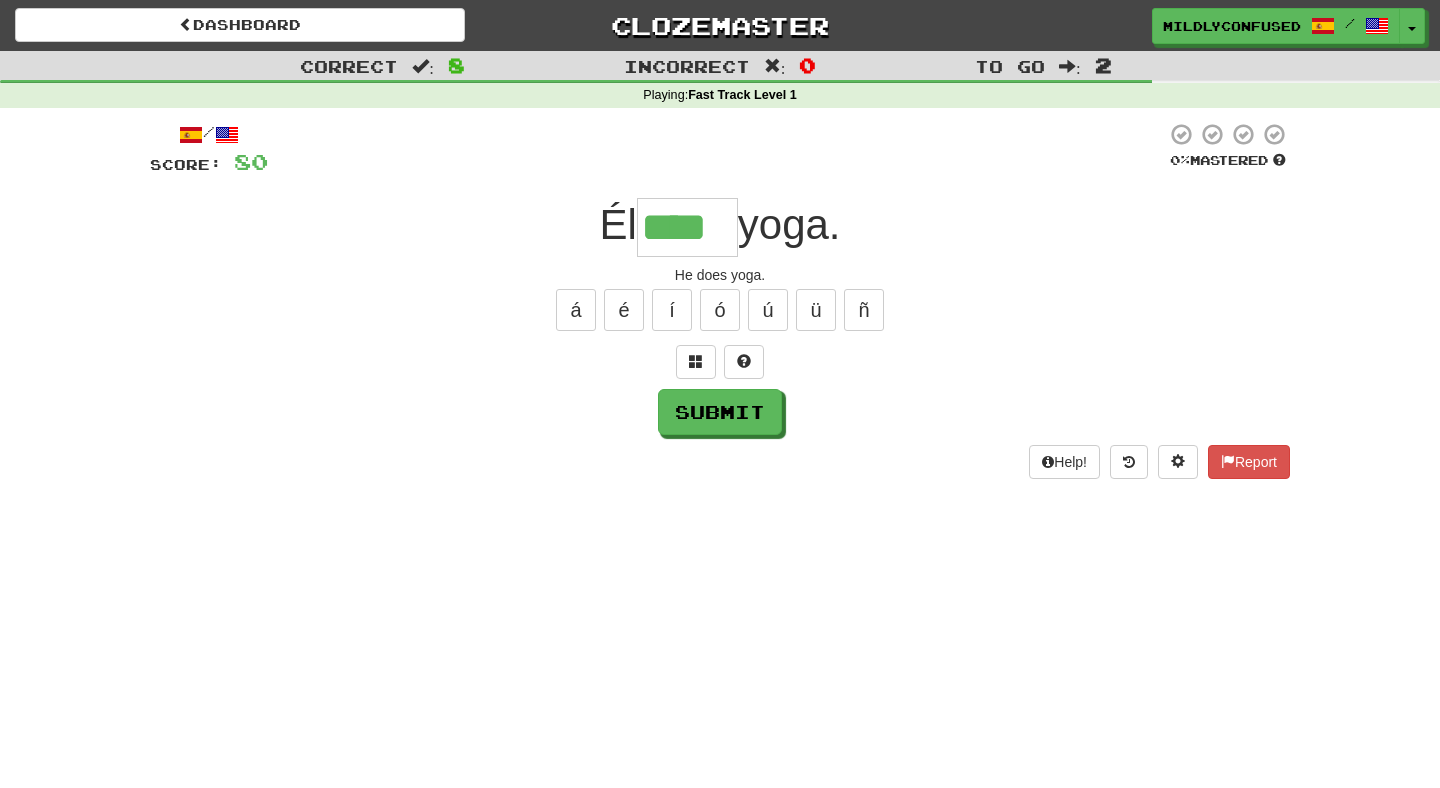 type on "****" 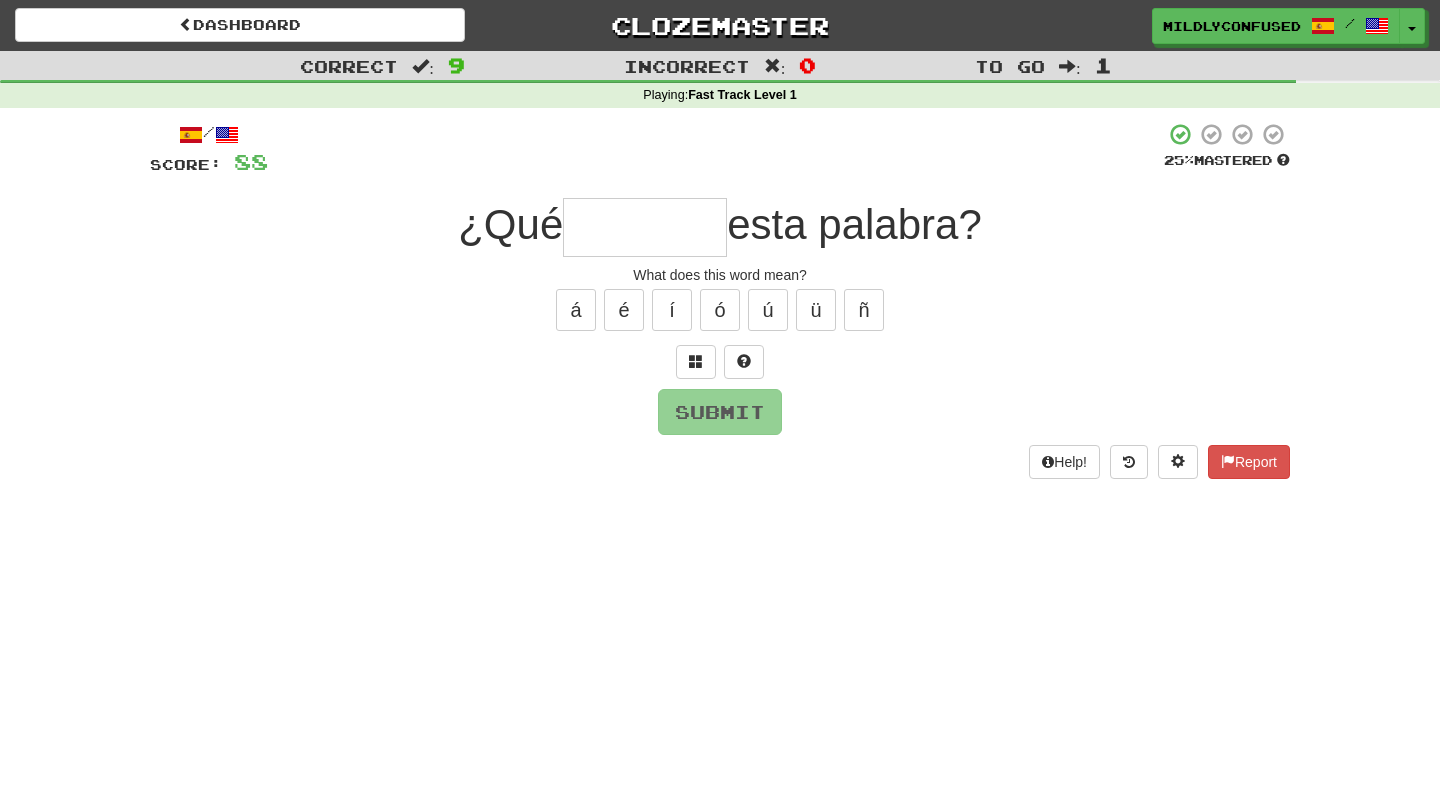type on "*" 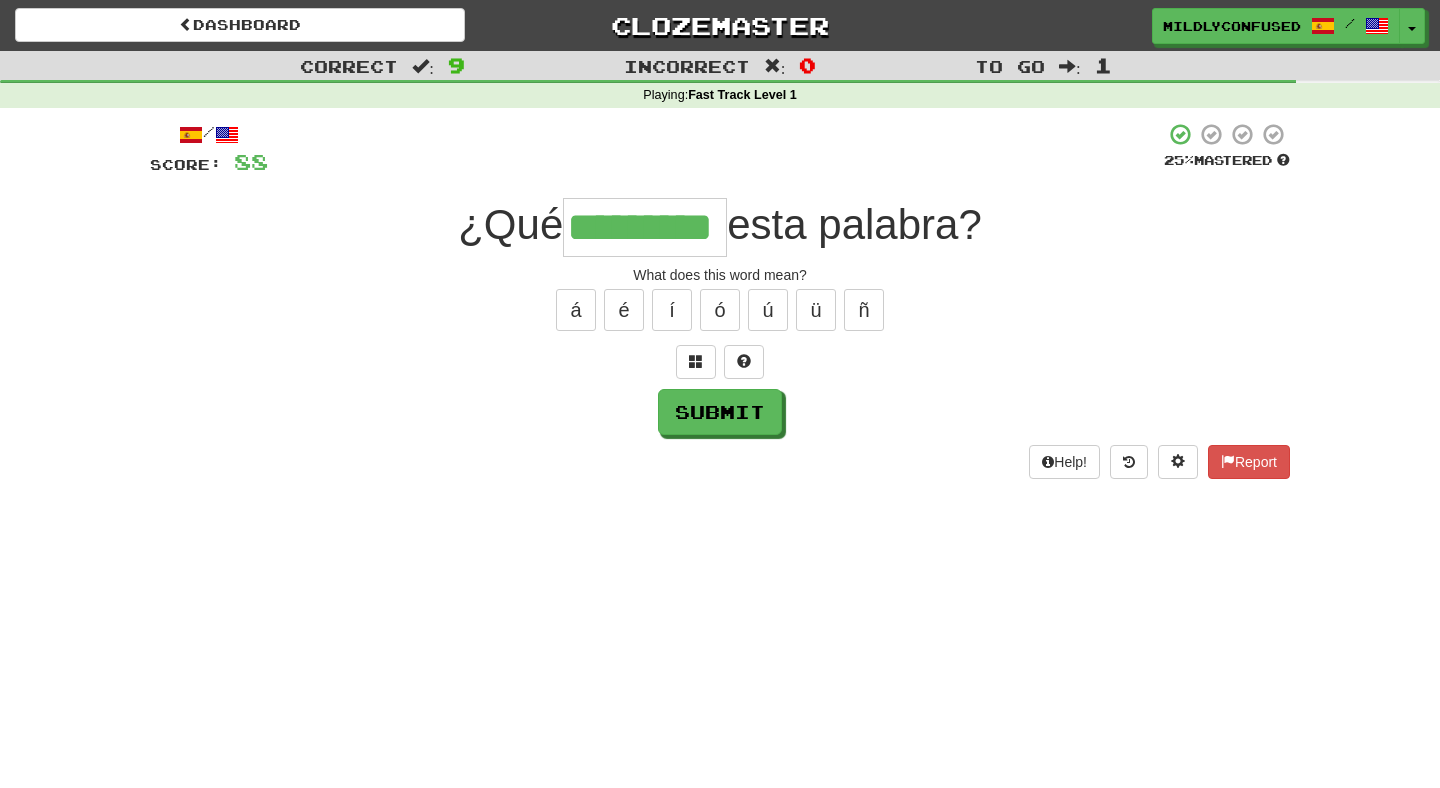 type on "*********" 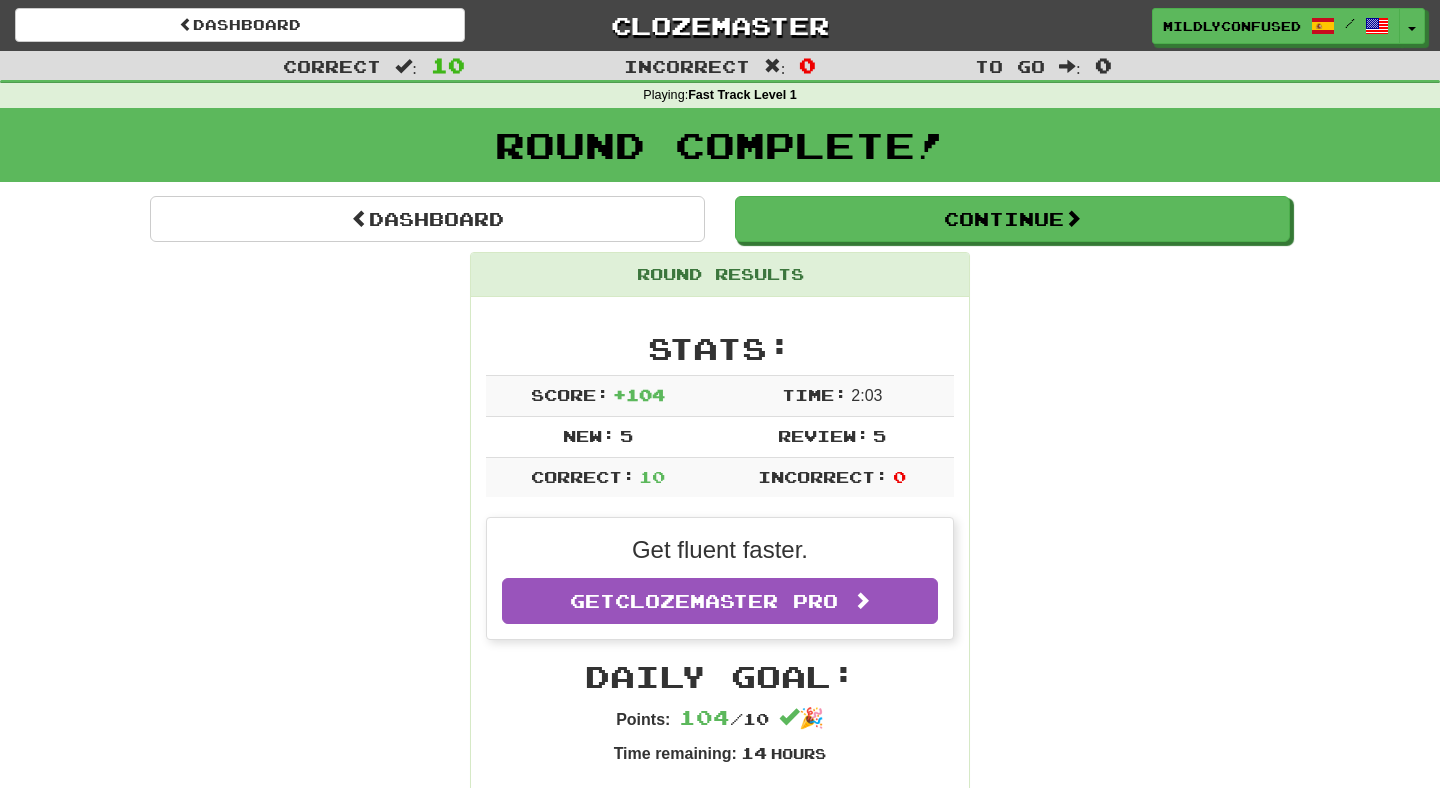 click on "Round Complete!" at bounding box center (720, 152) 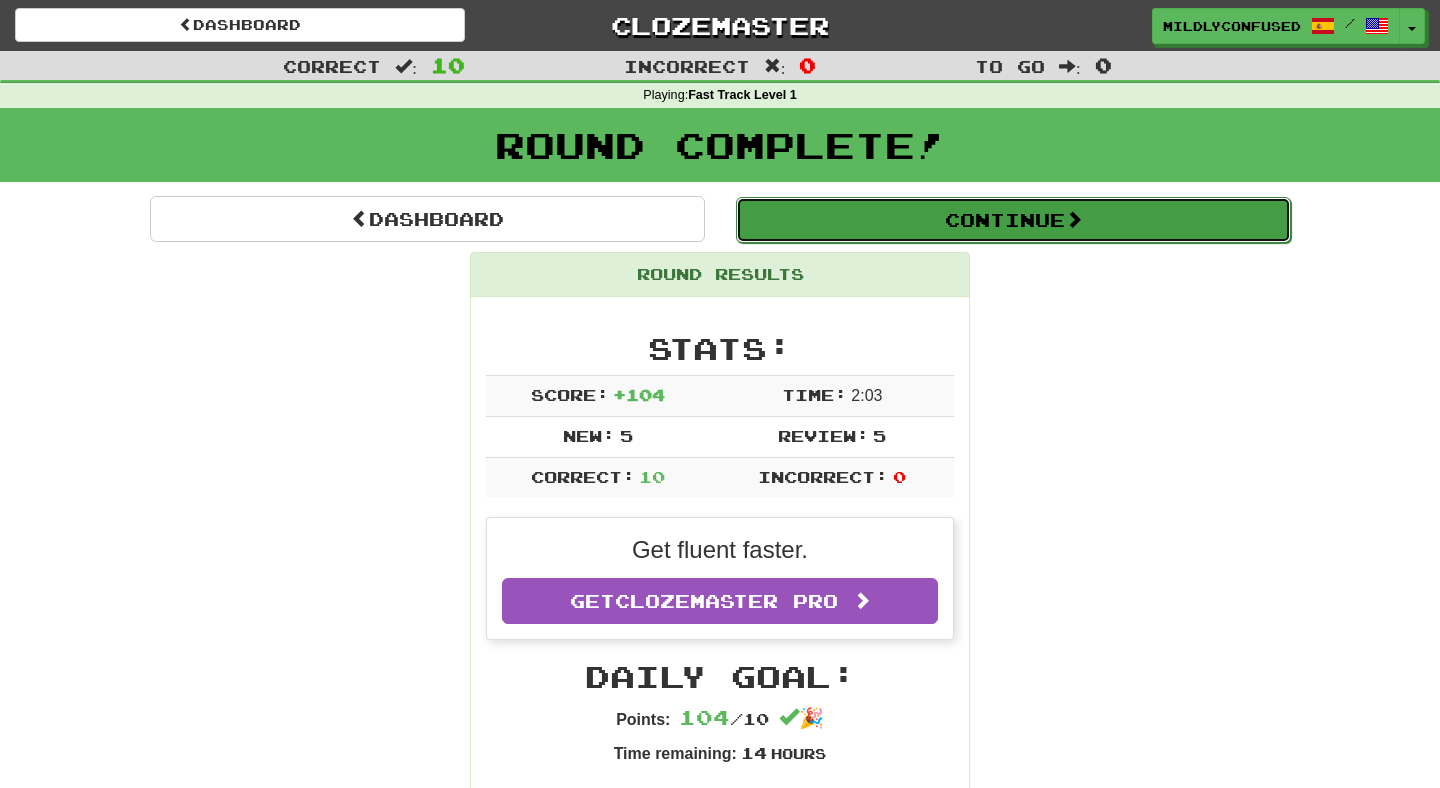 click on "Continue" at bounding box center [1013, 220] 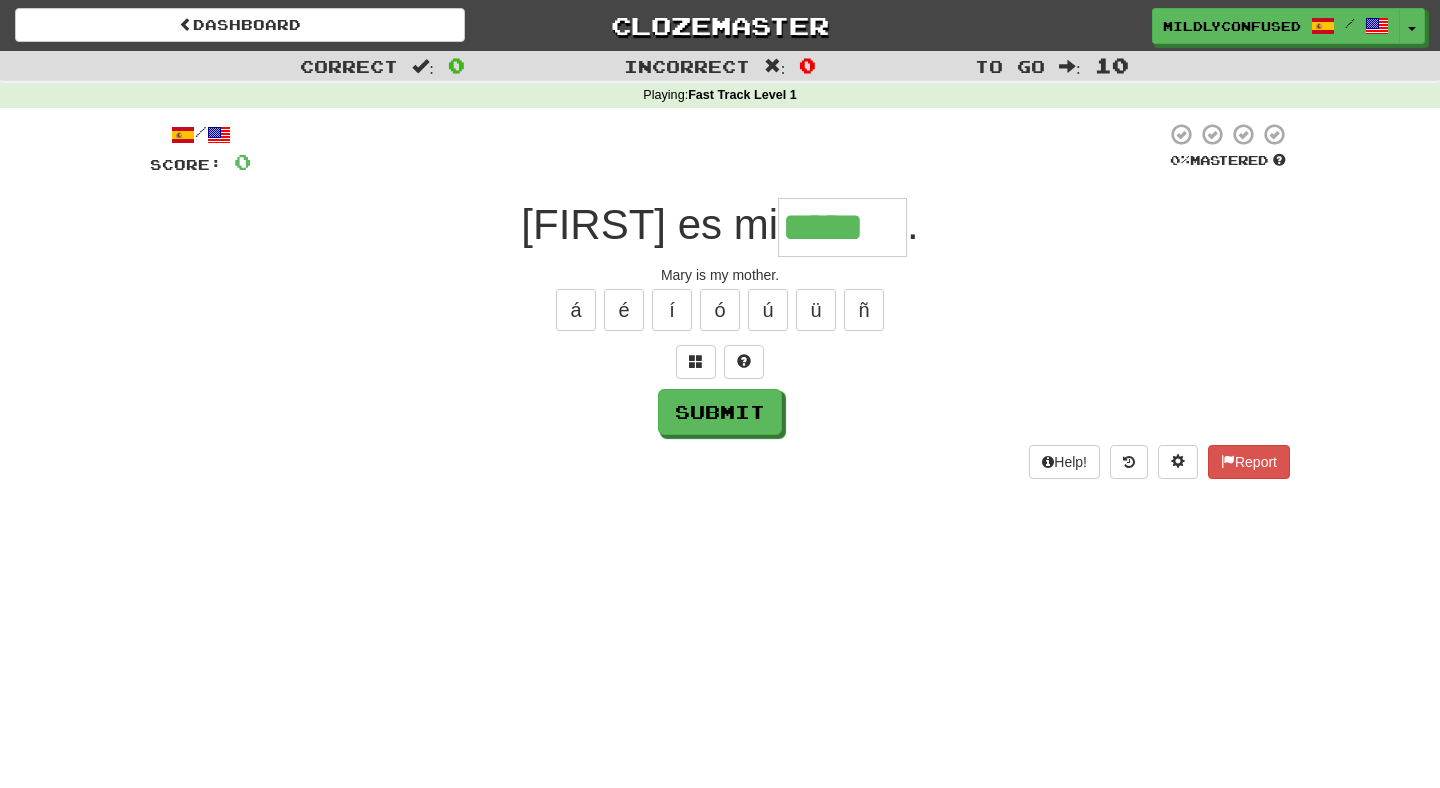 type on "*****" 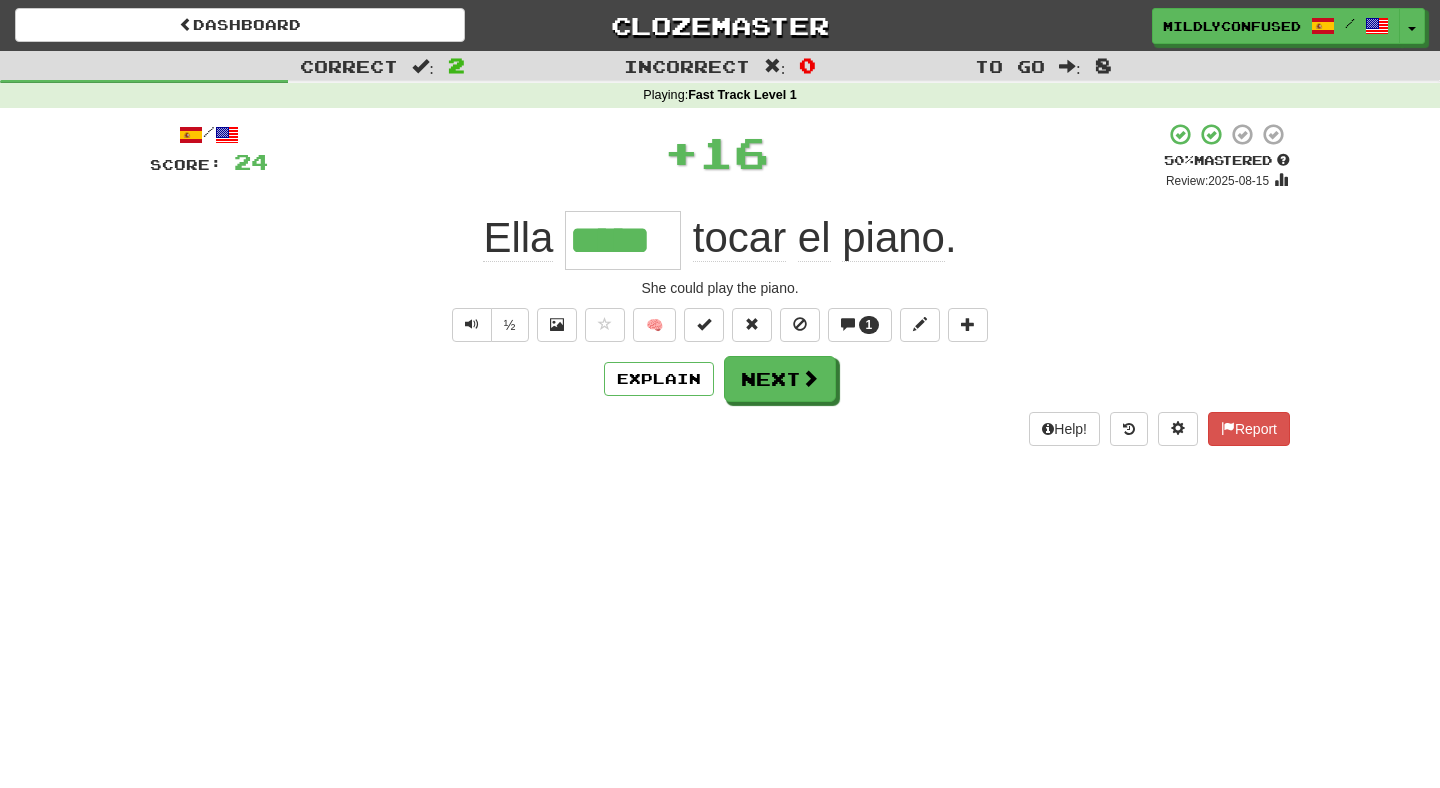 scroll, scrollTop: 0, scrollLeft: 0, axis: both 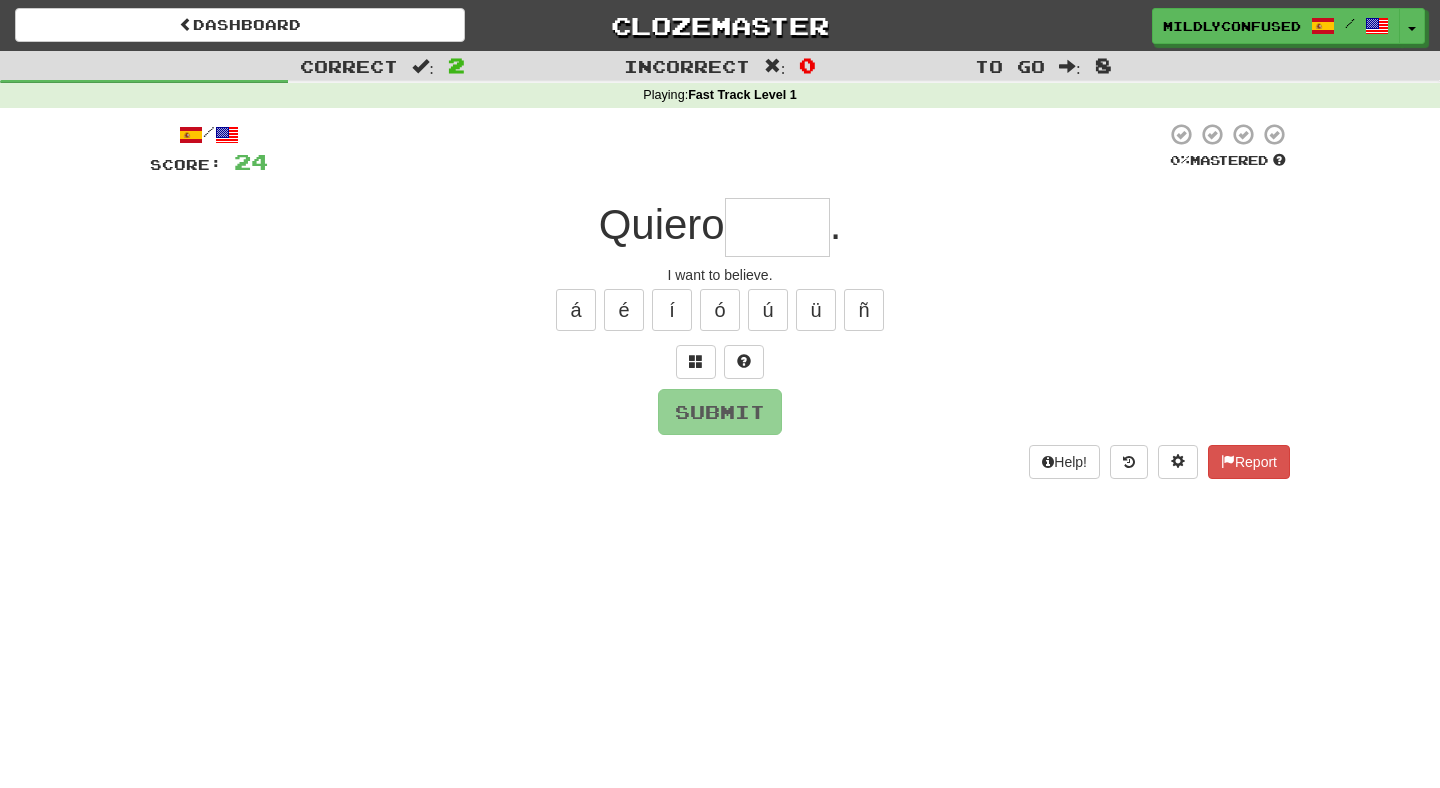 type on "*" 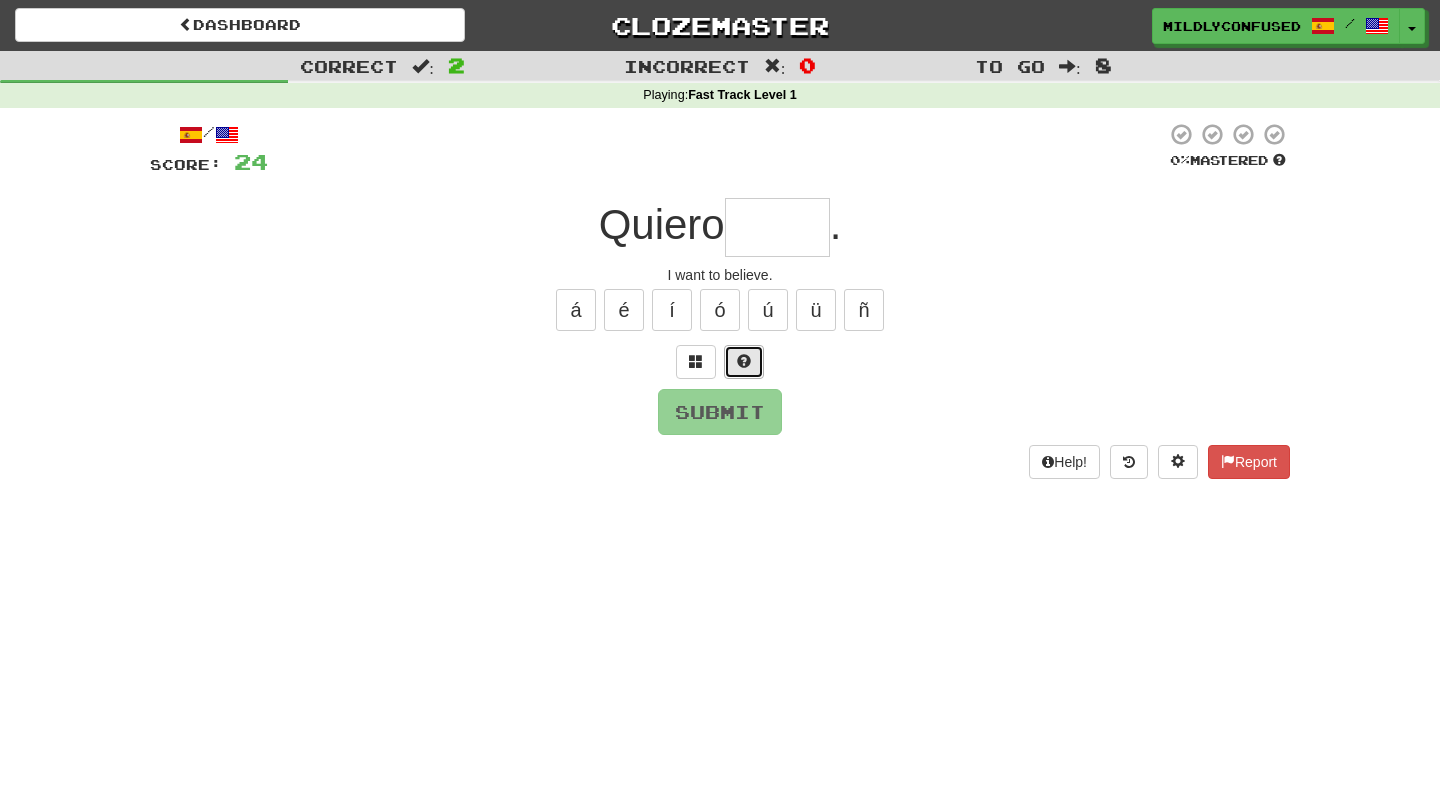 click at bounding box center [744, 362] 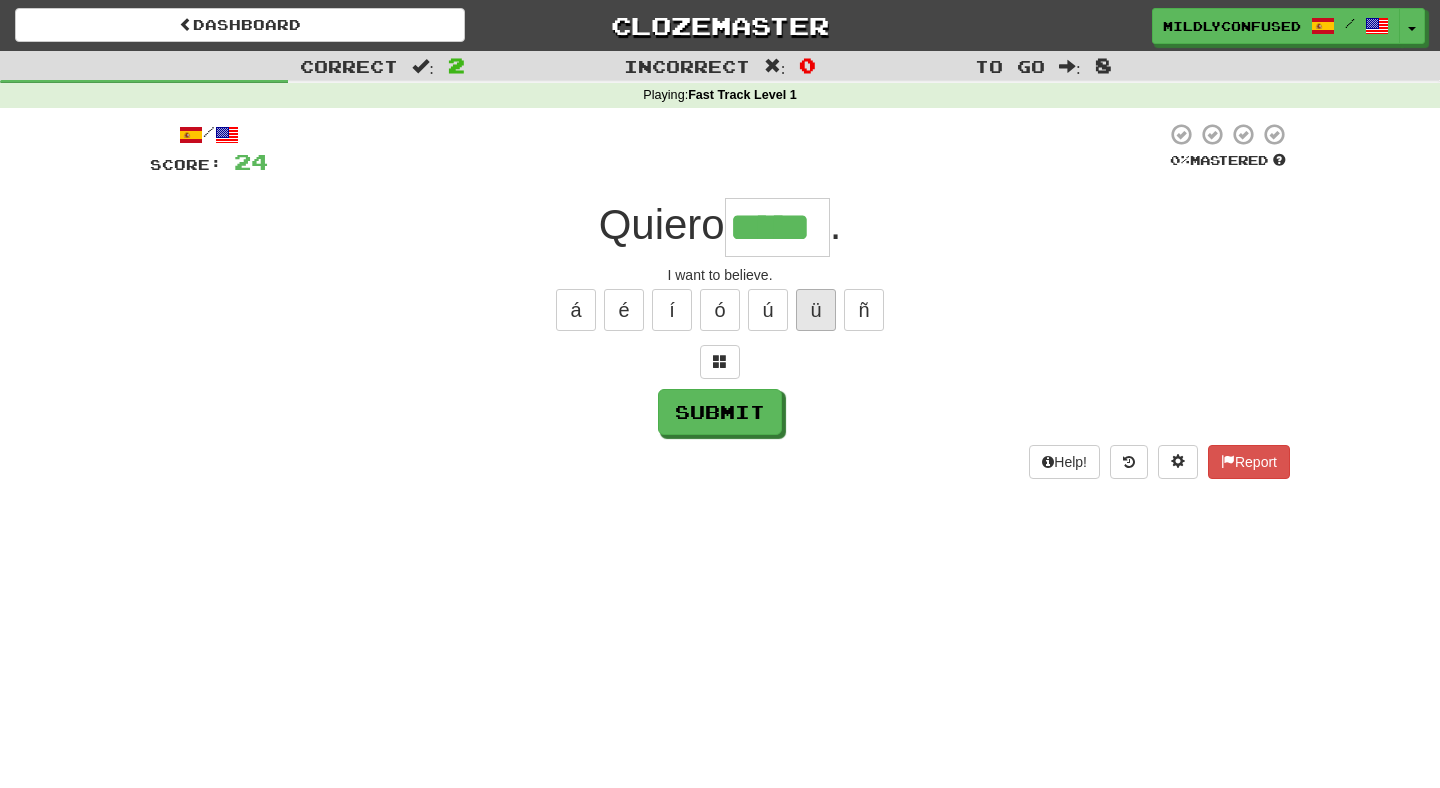 type on "*****" 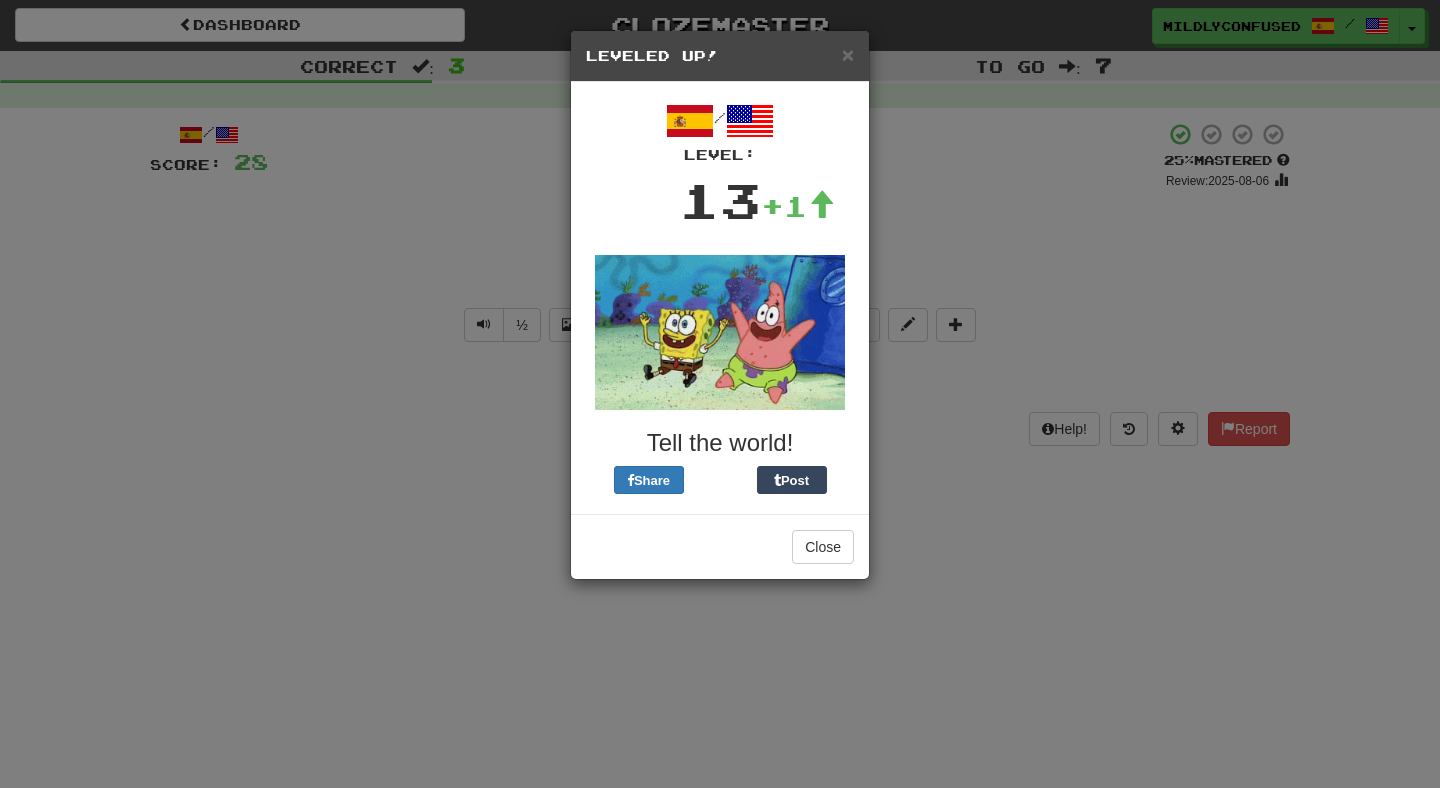 click on "× Leveled Up!" at bounding box center (720, 56) 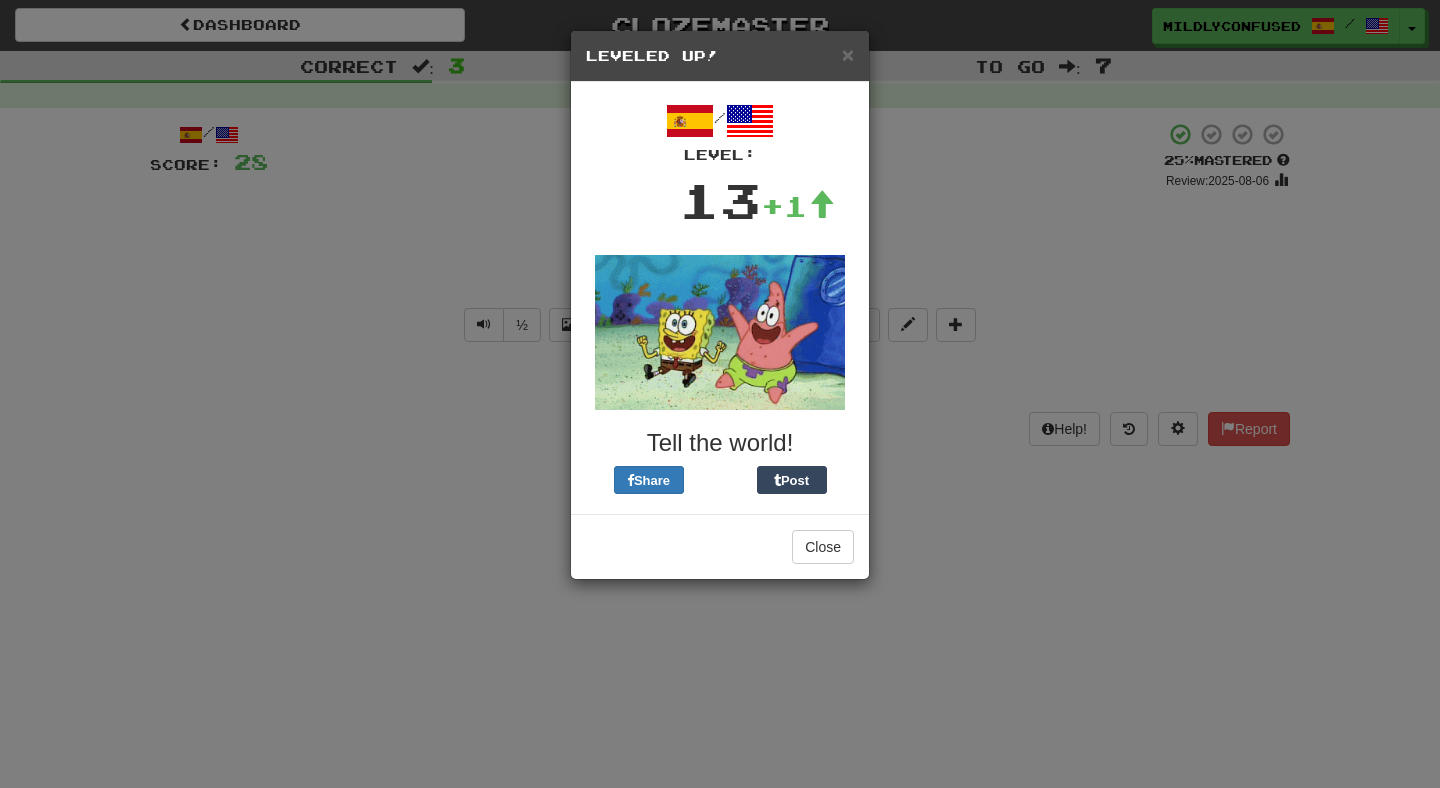 click on "× Leveled Up!" at bounding box center (720, 56) 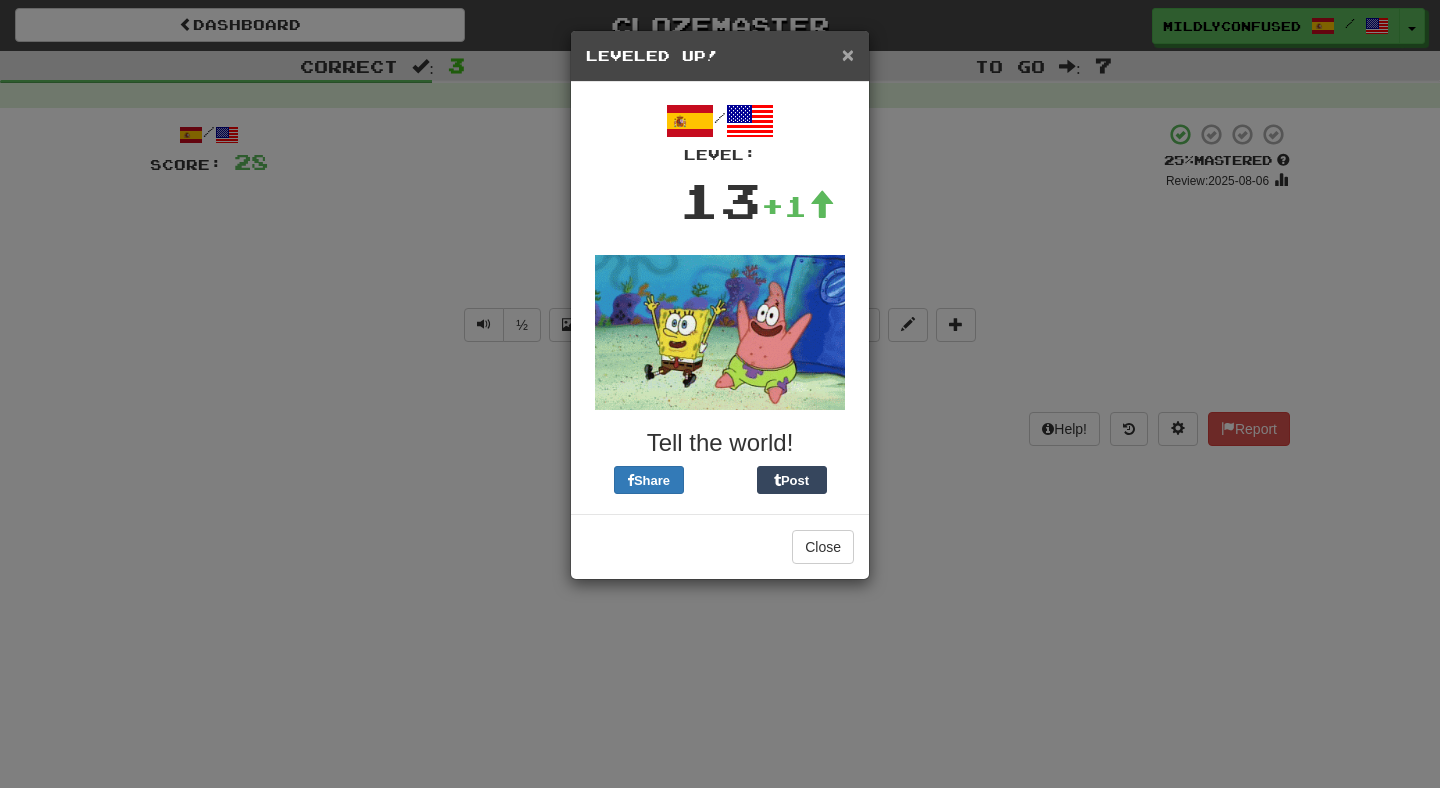 click on "×" at bounding box center [848, 54] 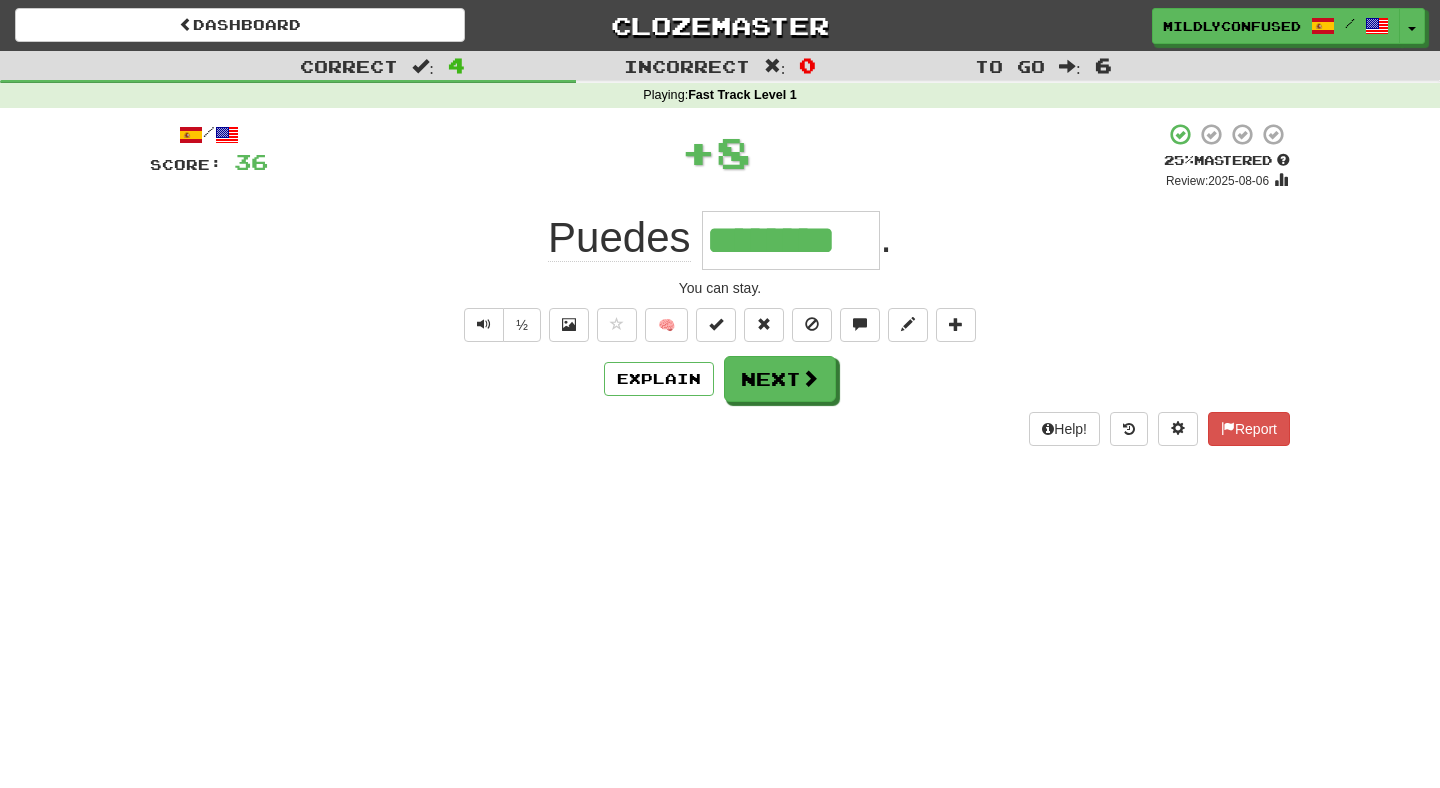 type on "*" 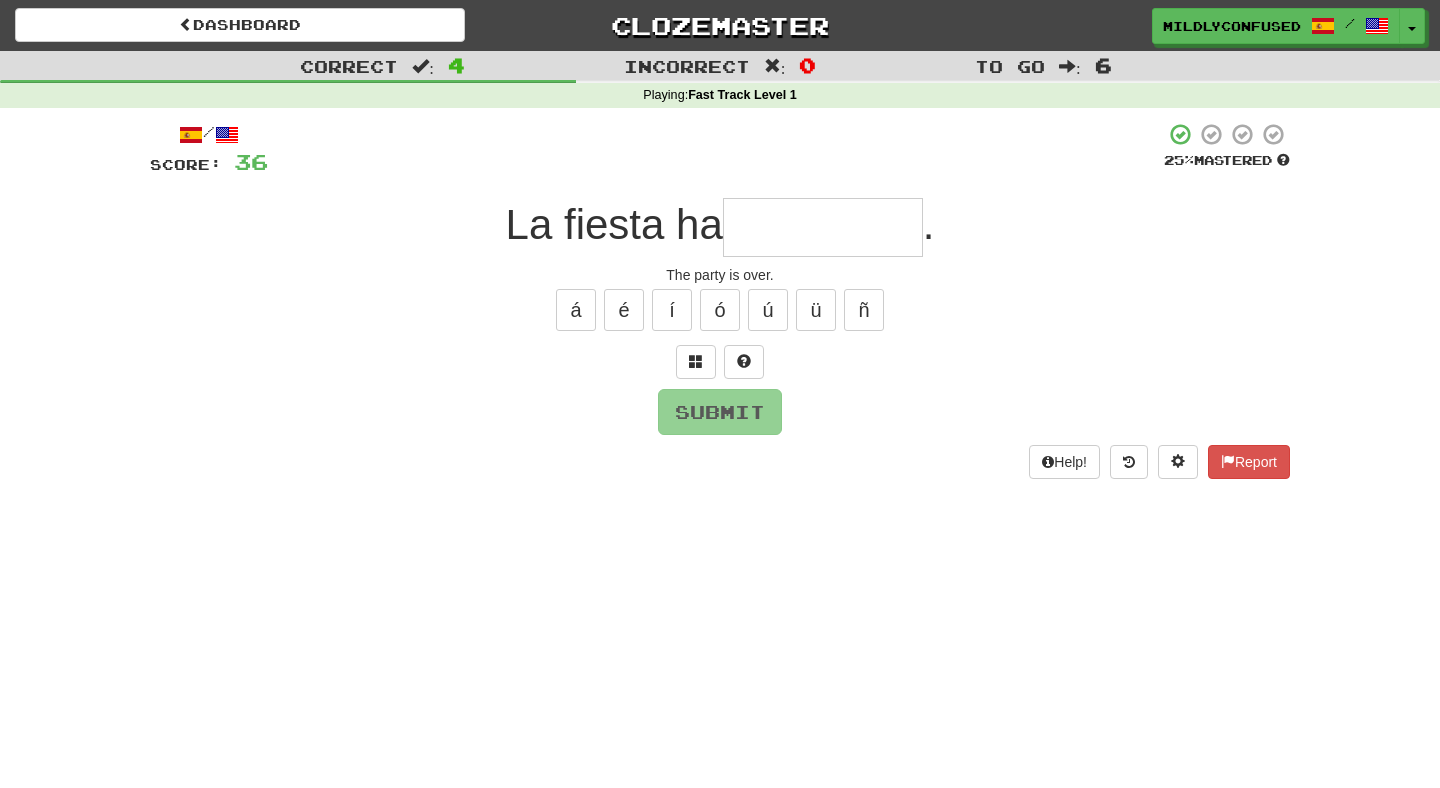 type on "*" 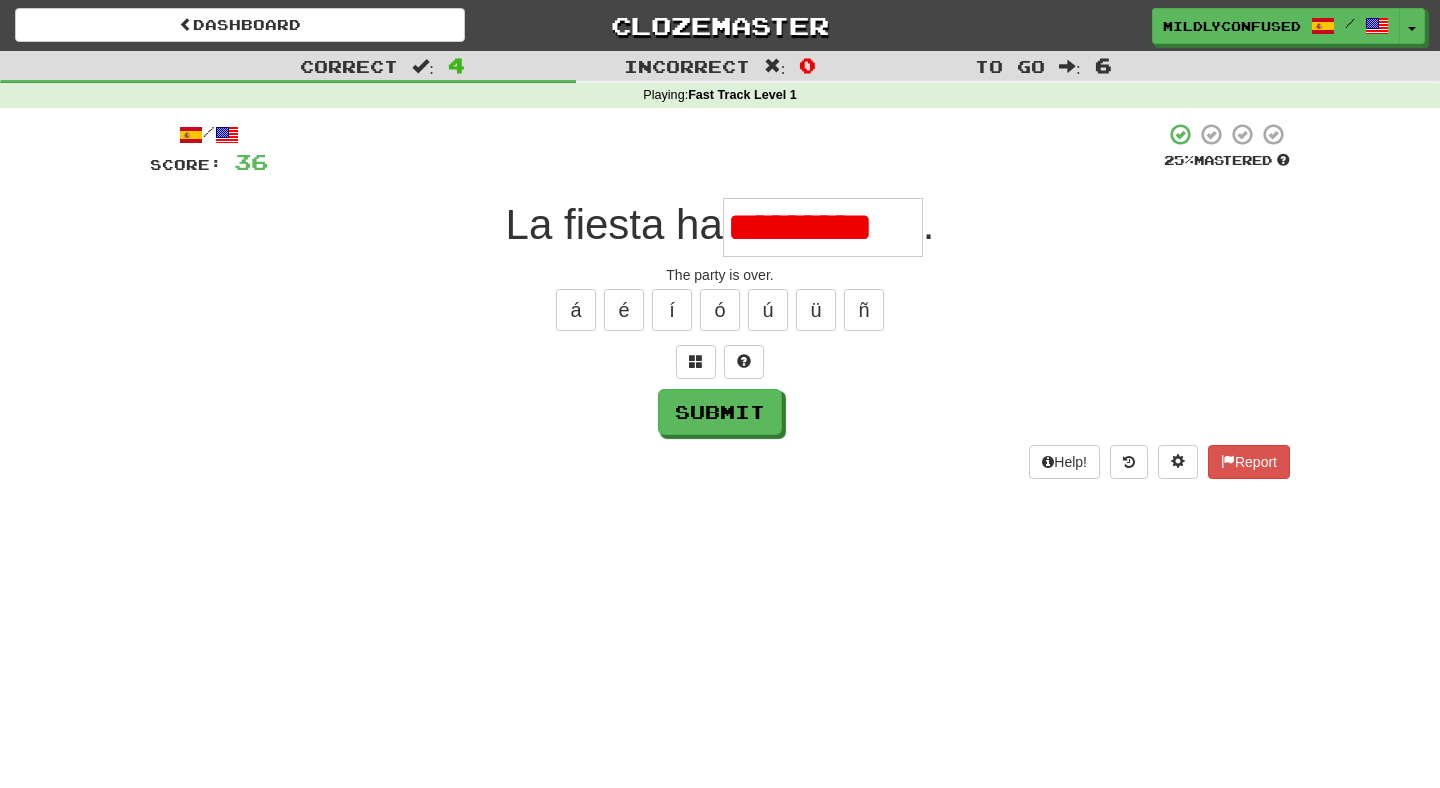 scroll, scrollTop: 0, scrollLeft: 0, axis: both 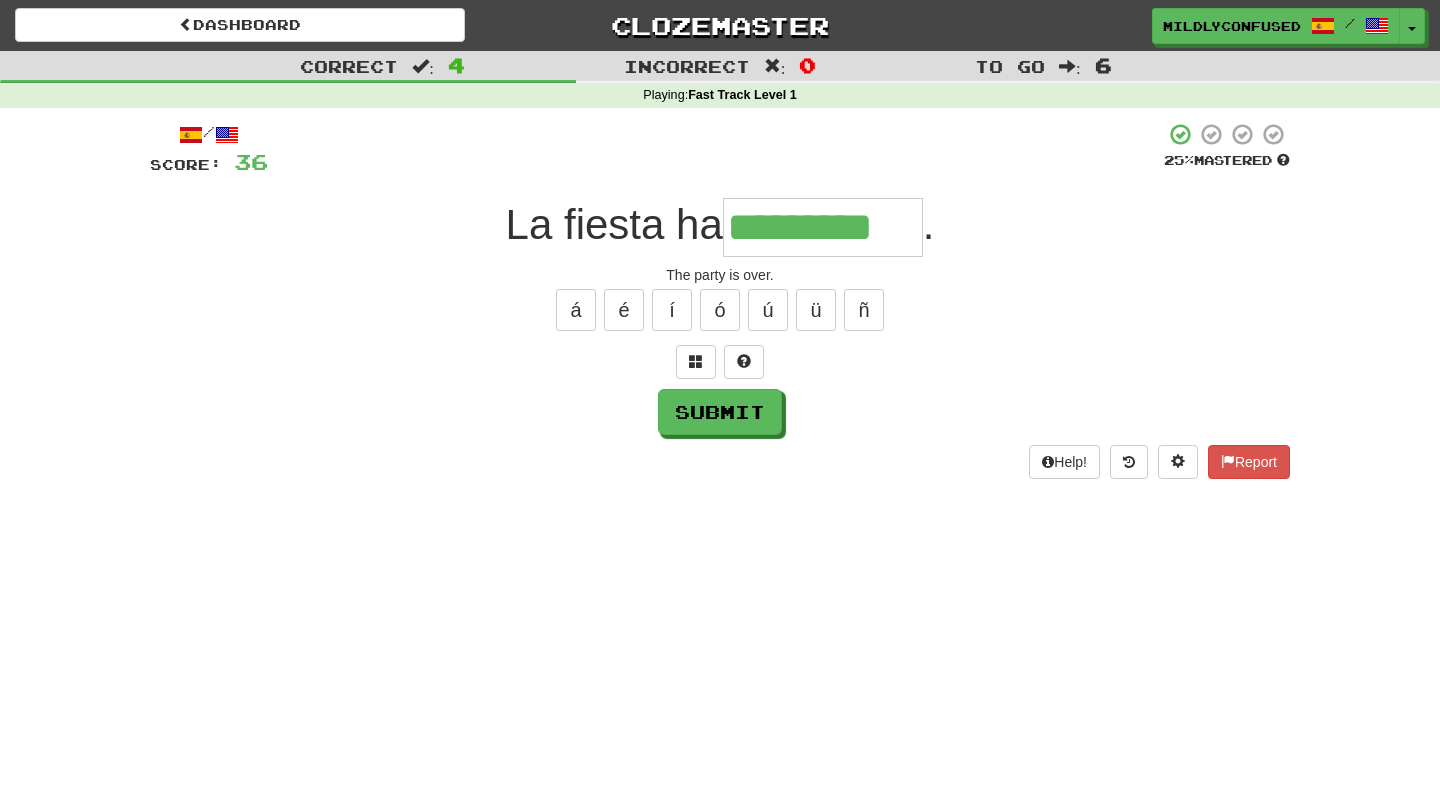 type on "*********" 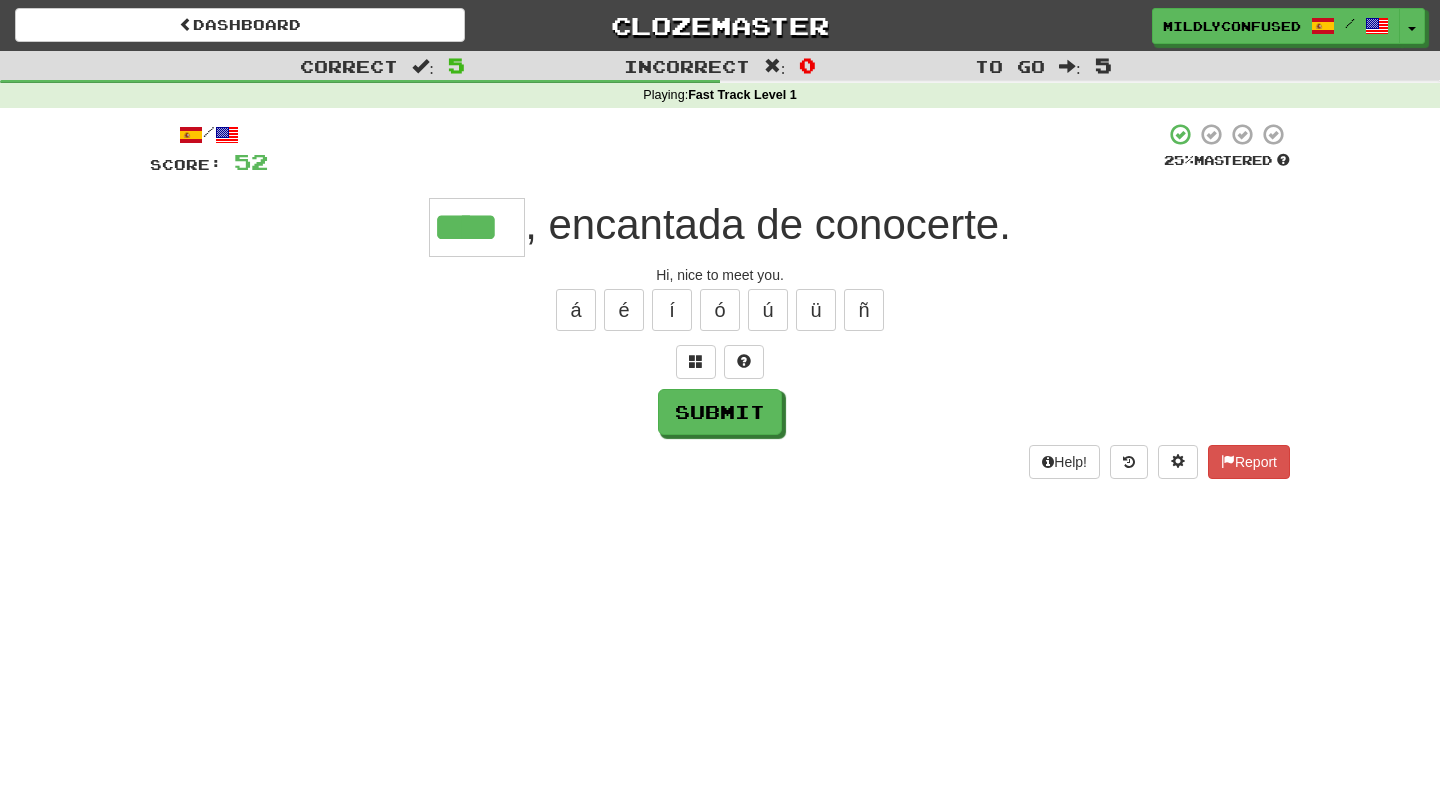 type on "****" 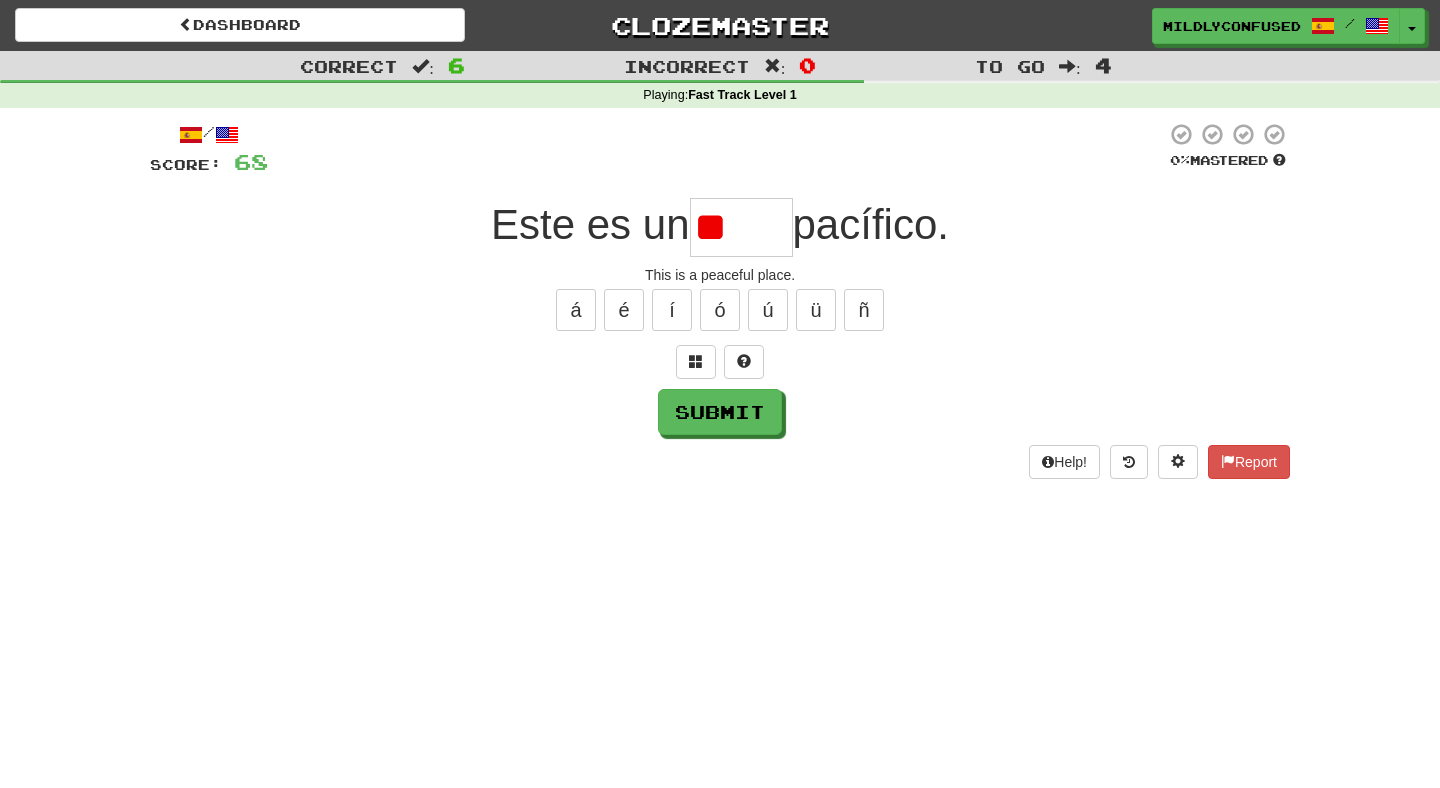 type on "*" 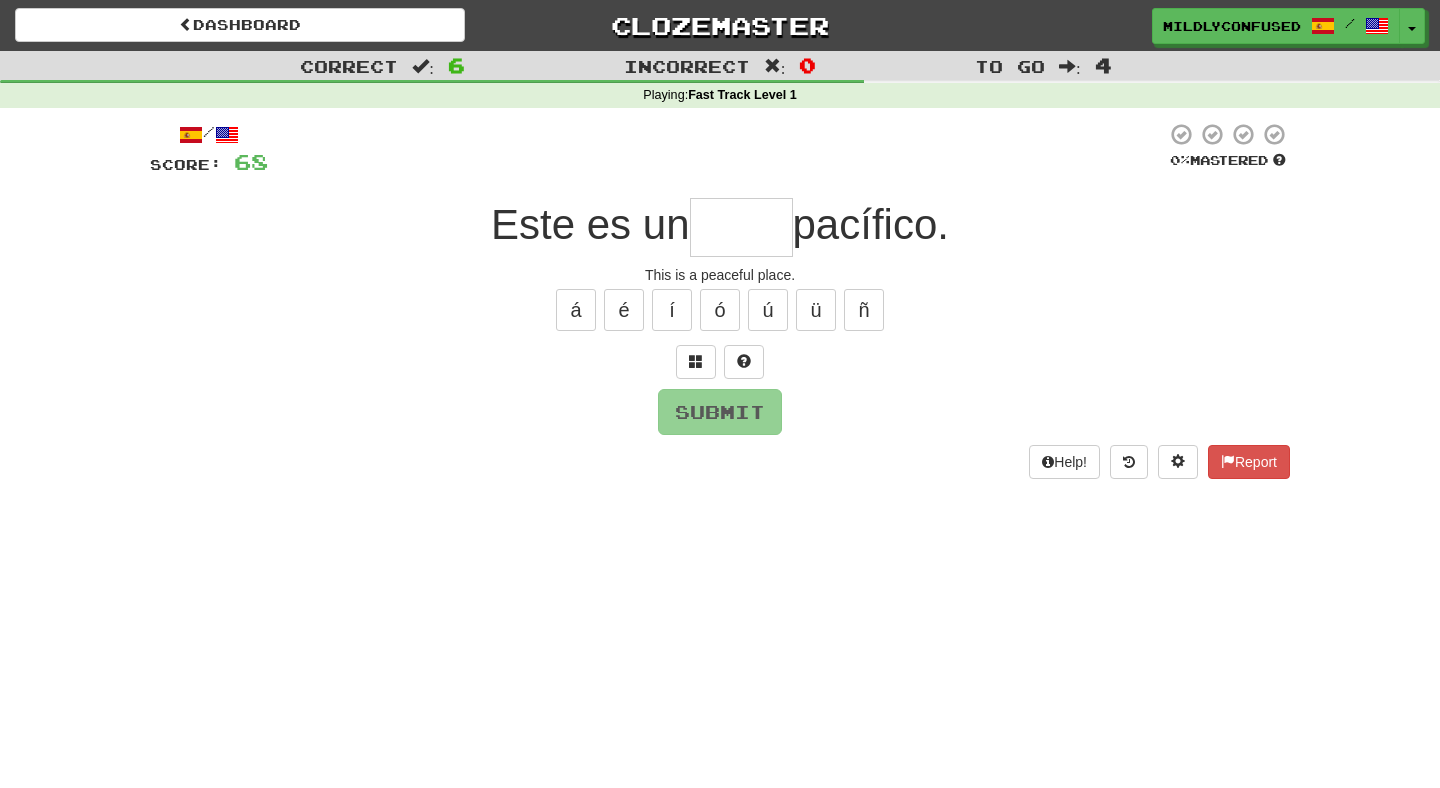 type on "*" 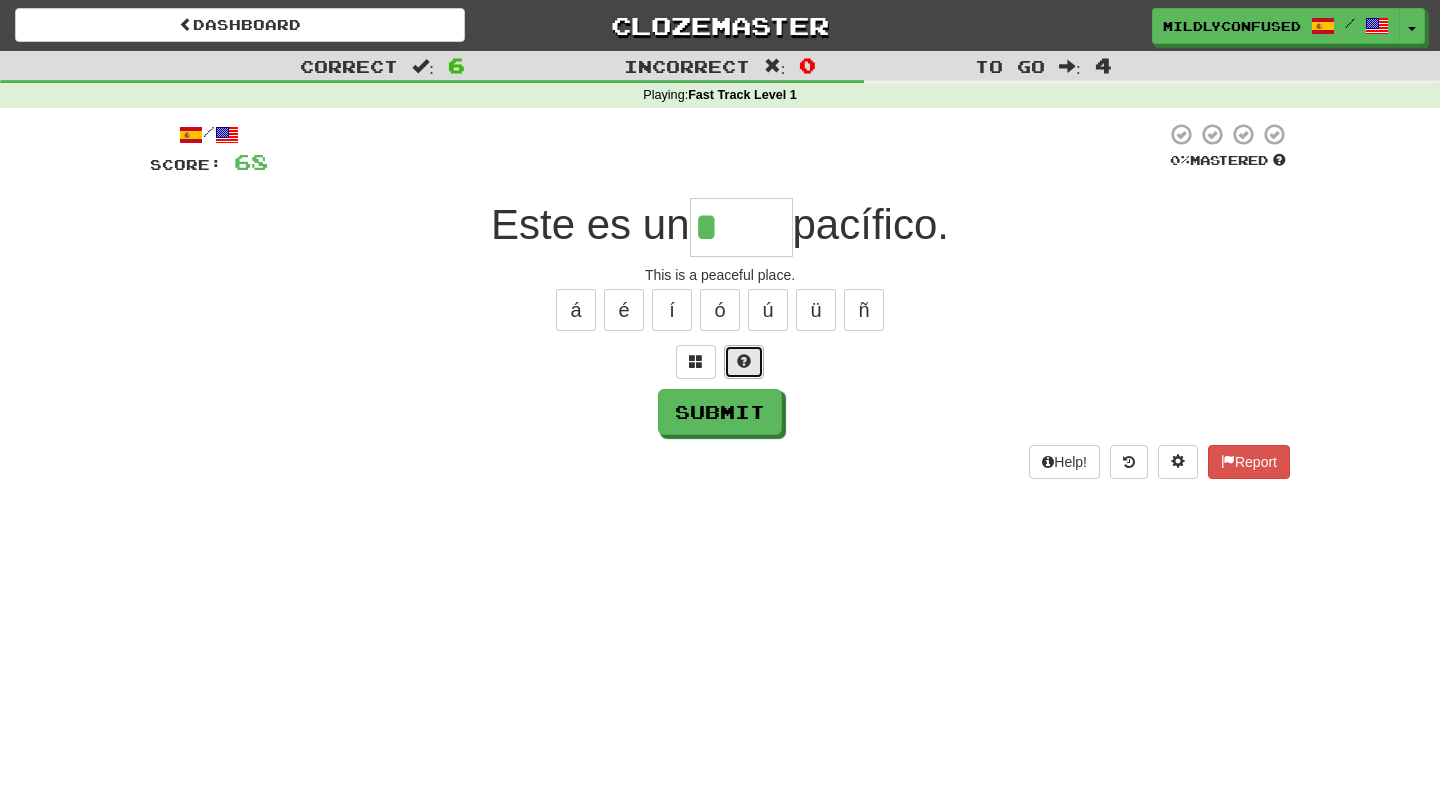 click at bounding box center (744, 362) 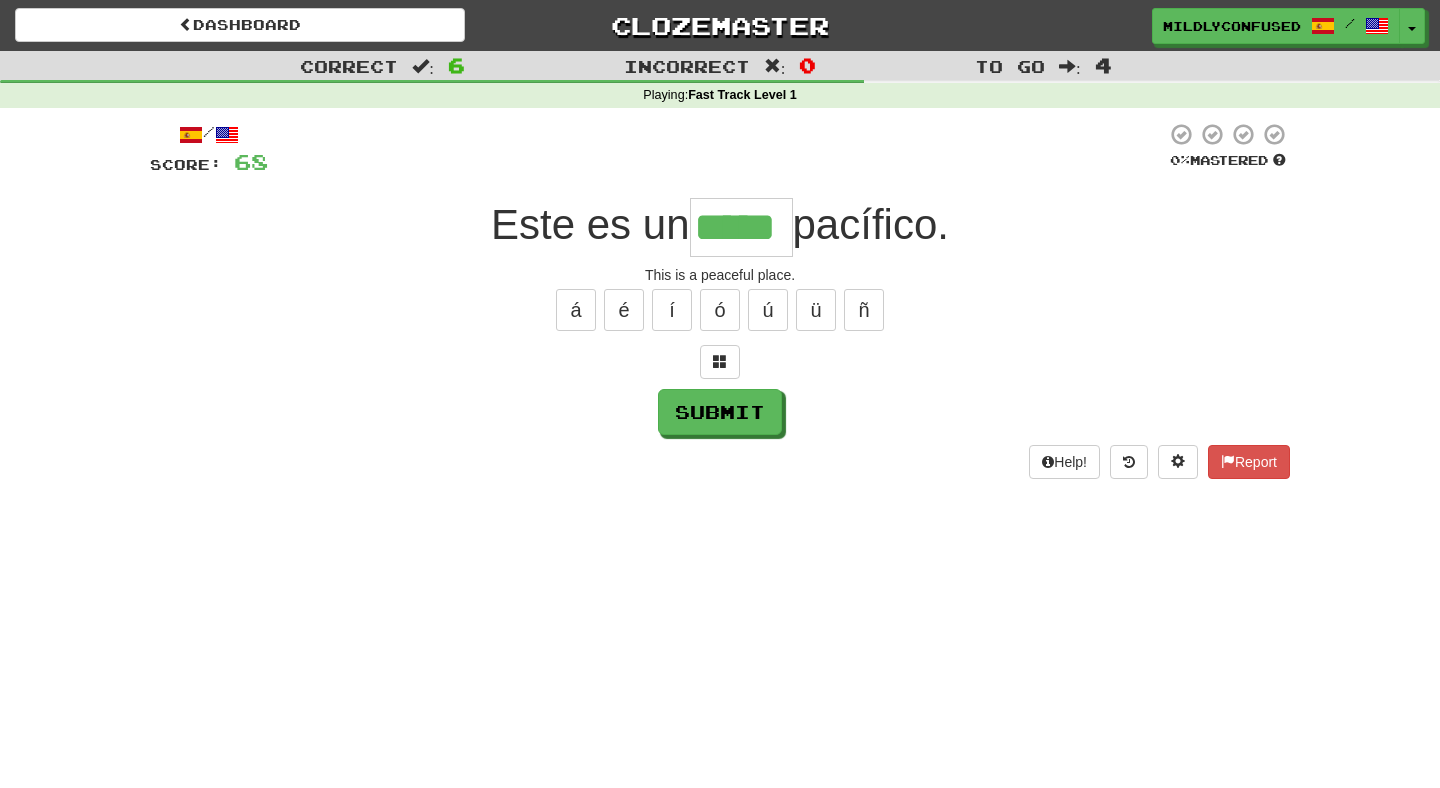 type on "*****" 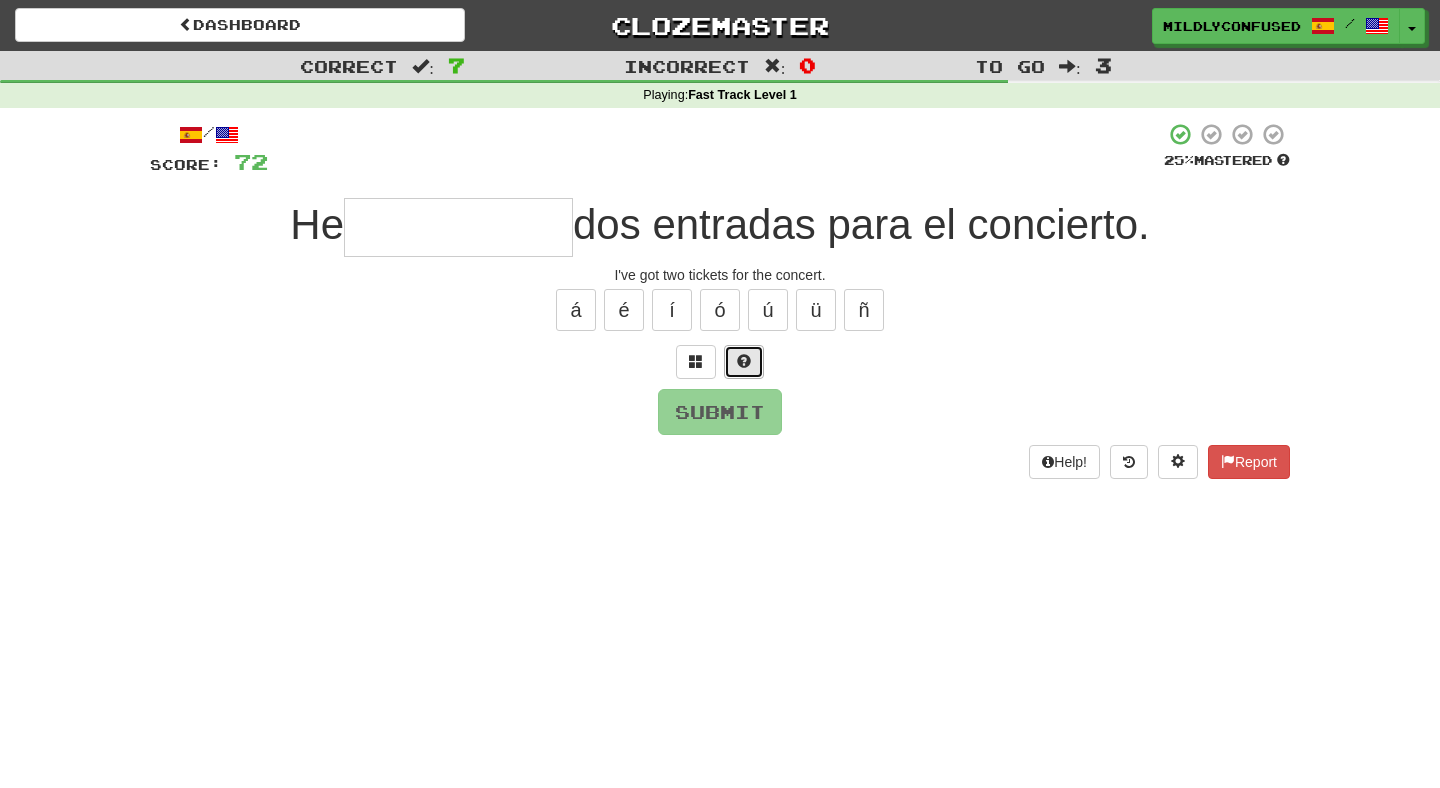 click at bounding box center [744, 362] 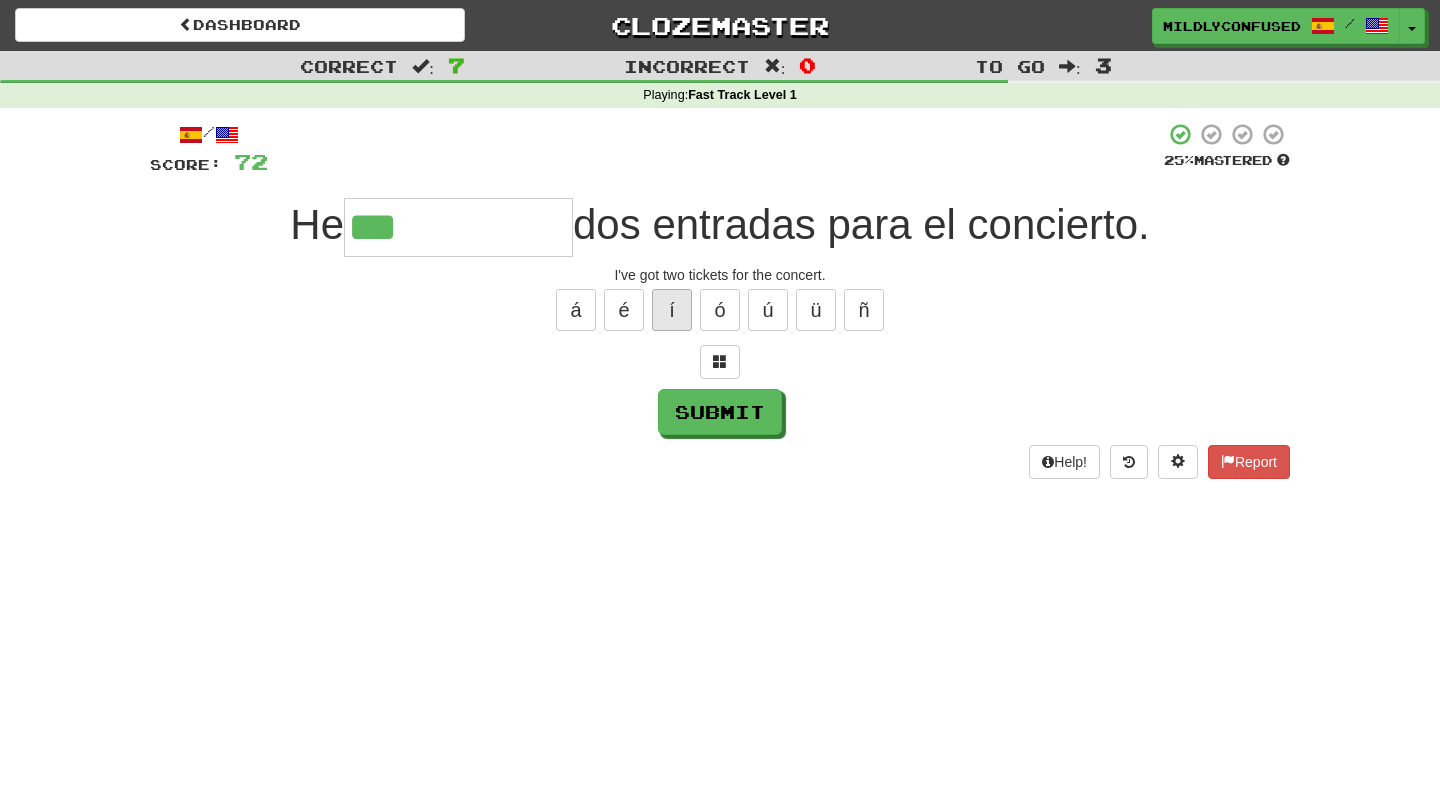 type on "**********" 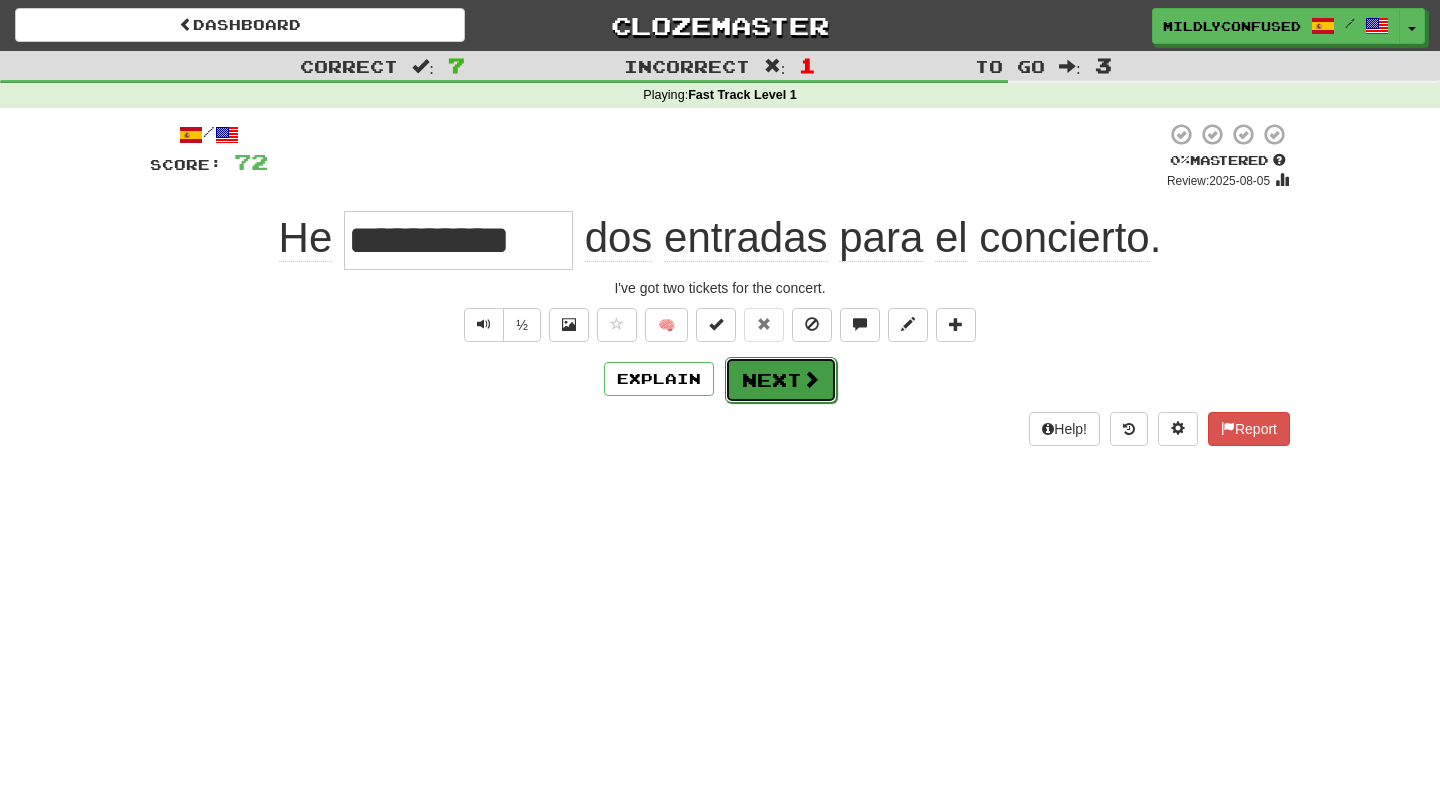 click at bounding box center [811, 379] 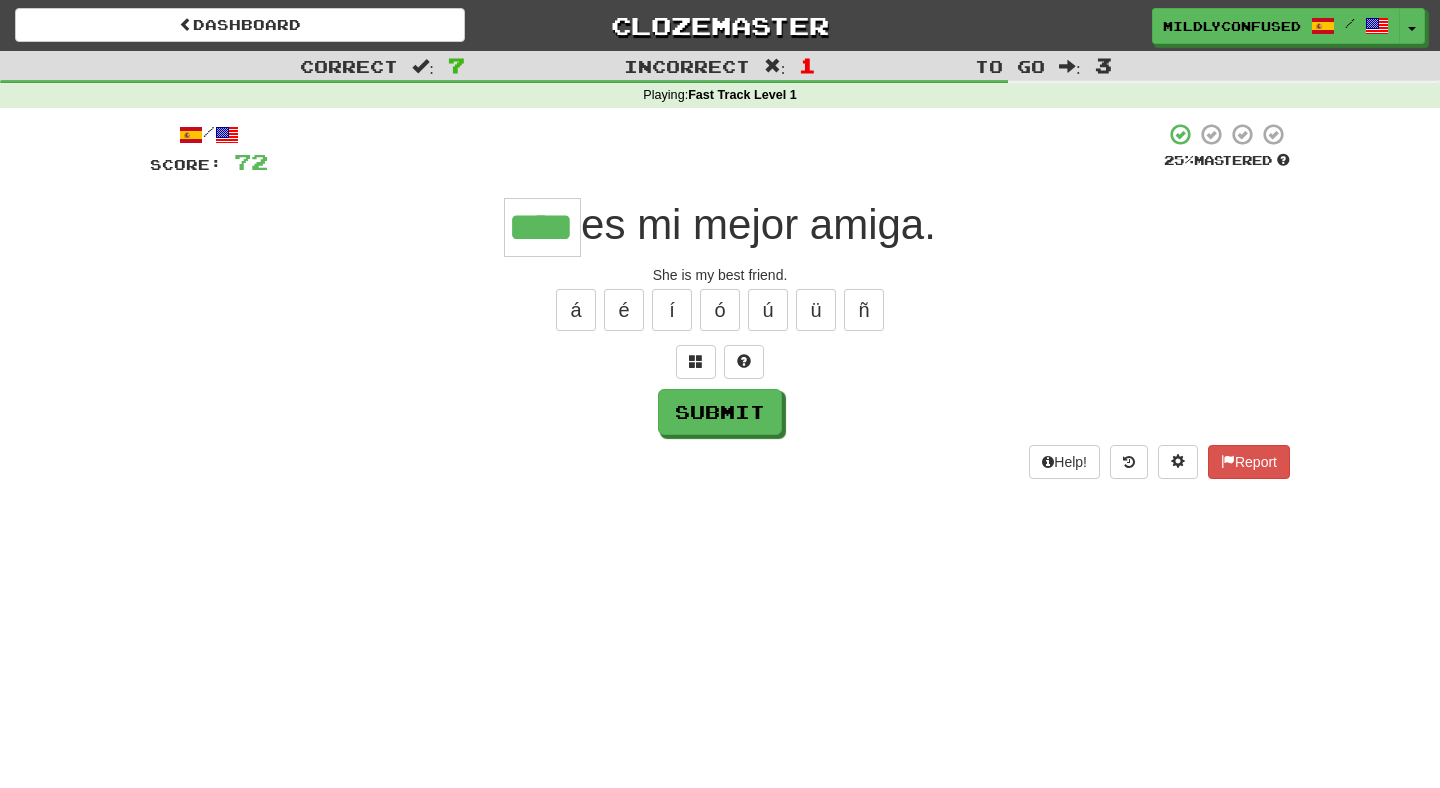 type on "****" 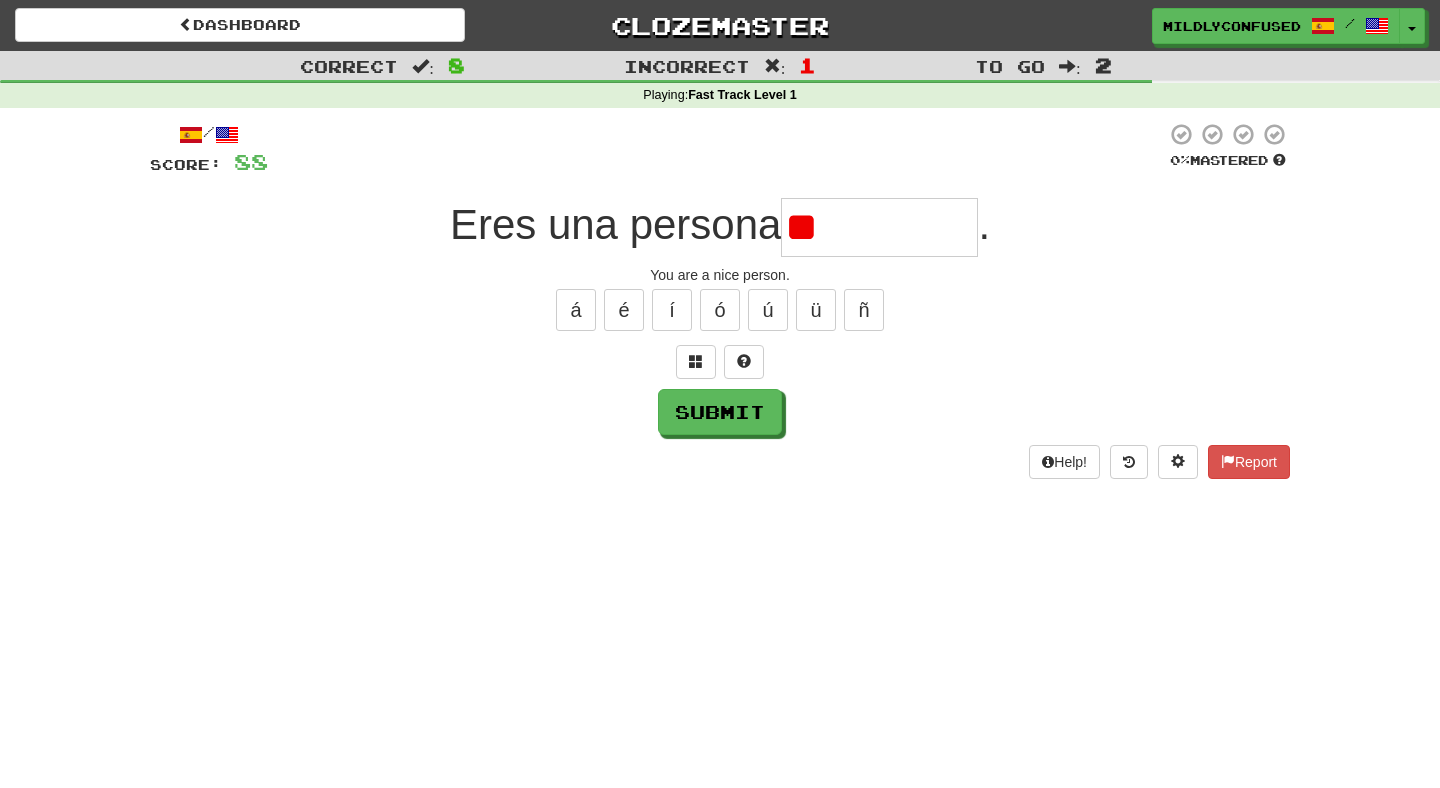 type on "*" 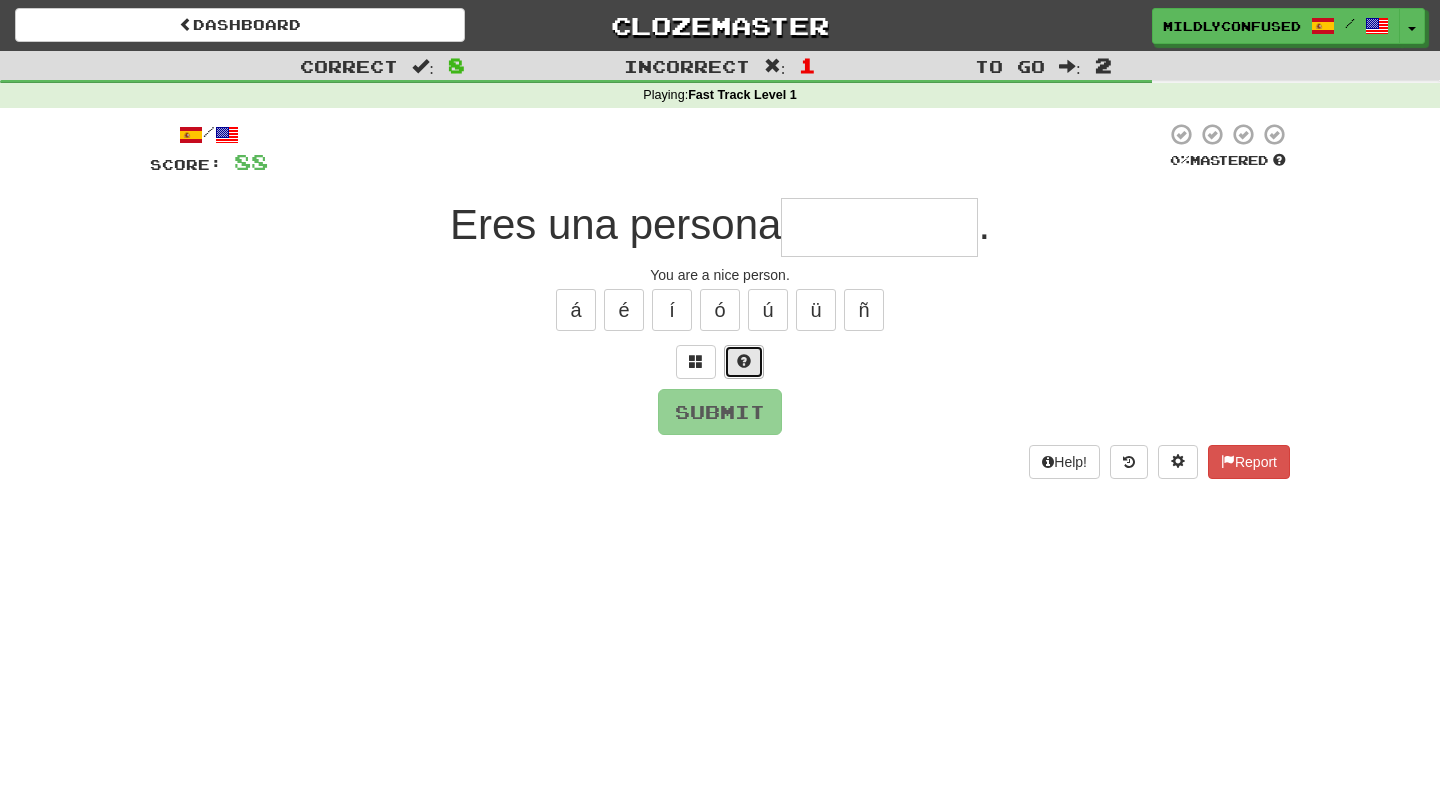 click at bounding box center (744, 362) 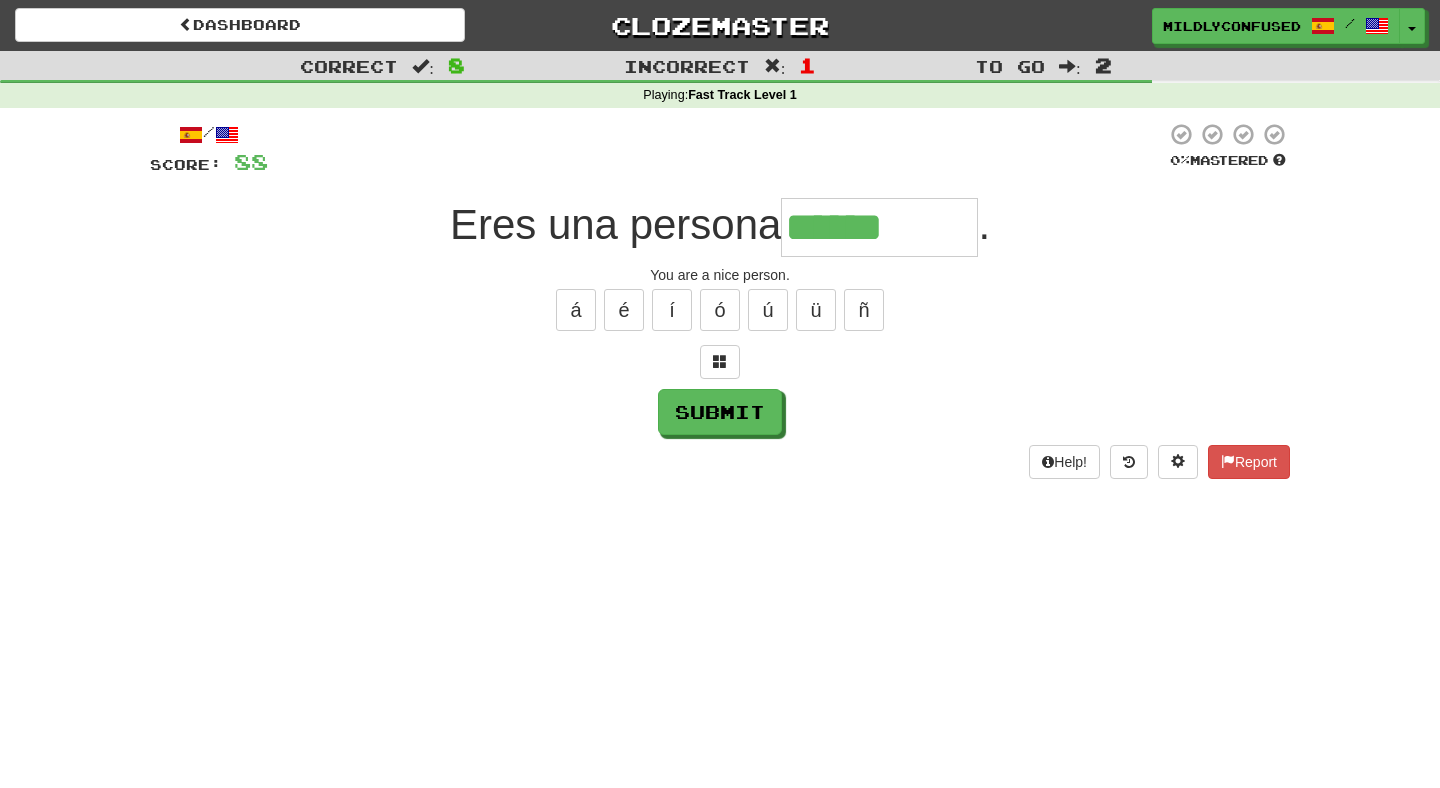 type on "*********" 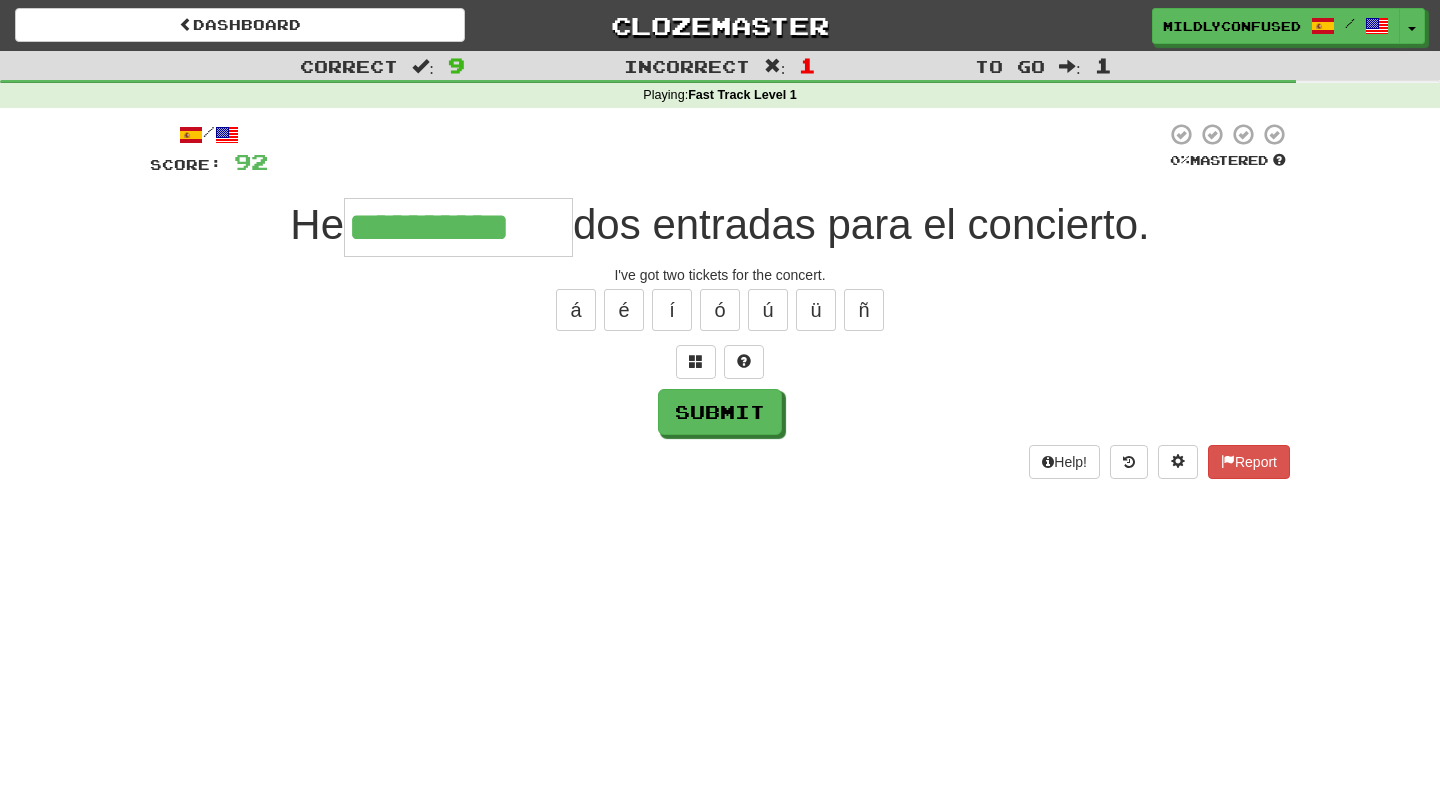 type on "**********" 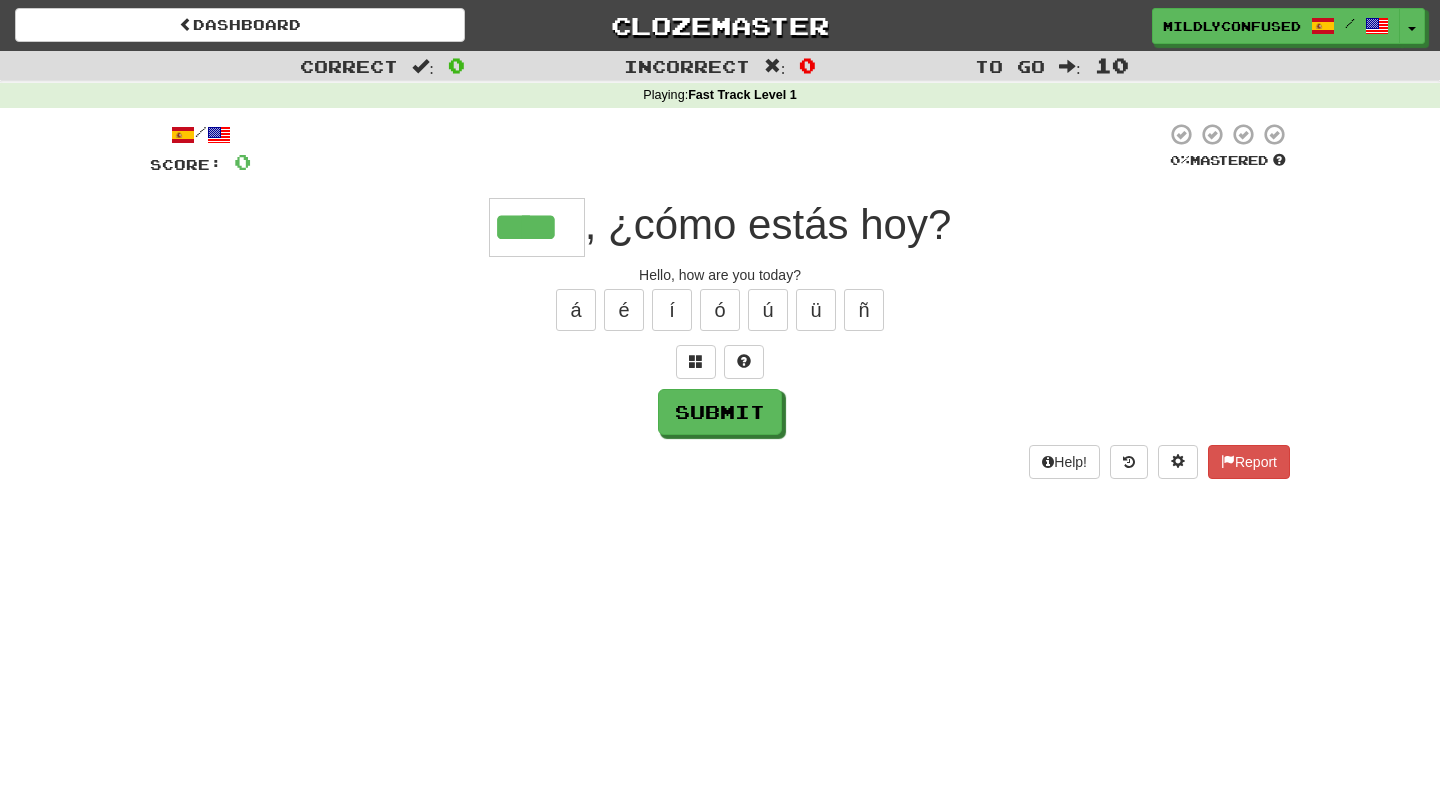type on "****" 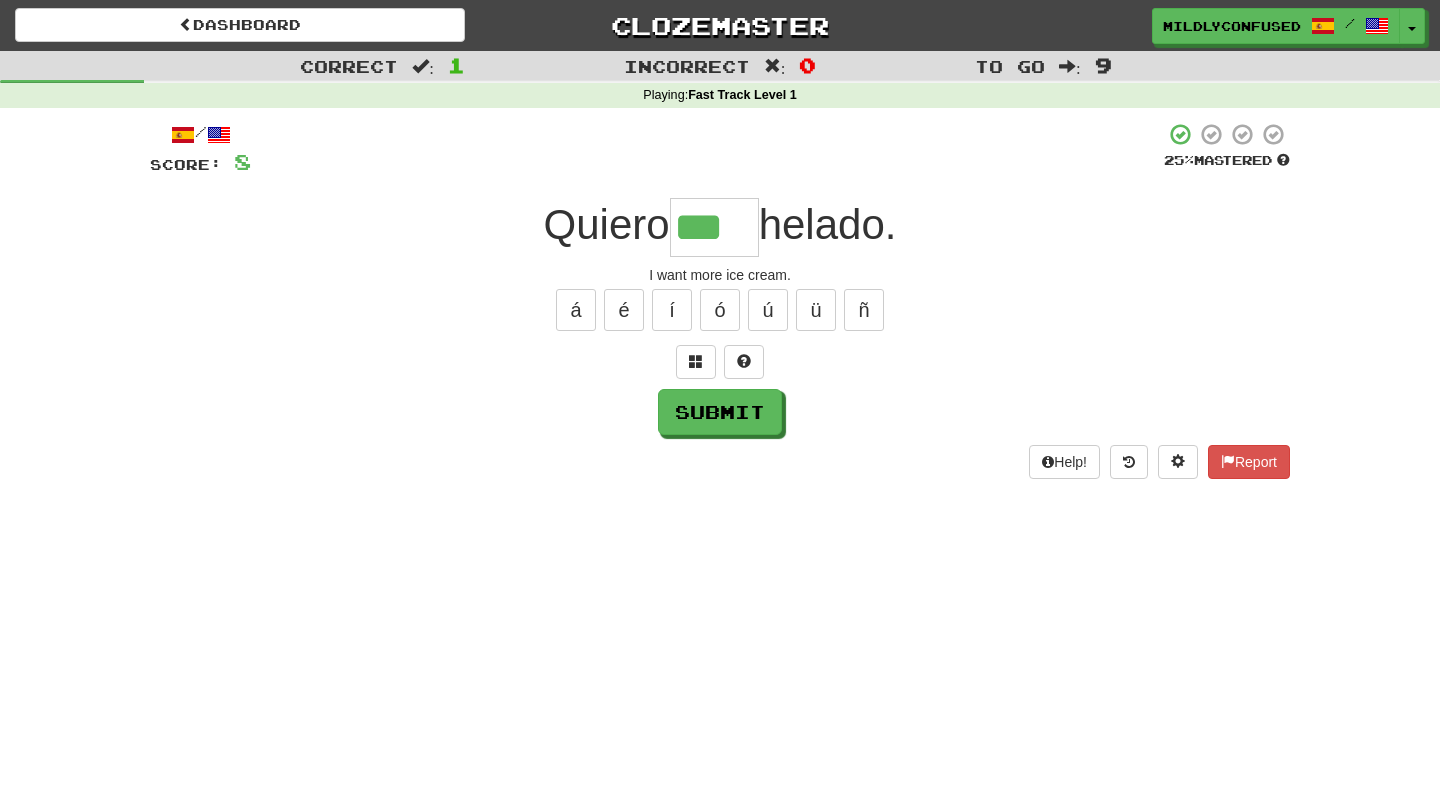 type on "***" 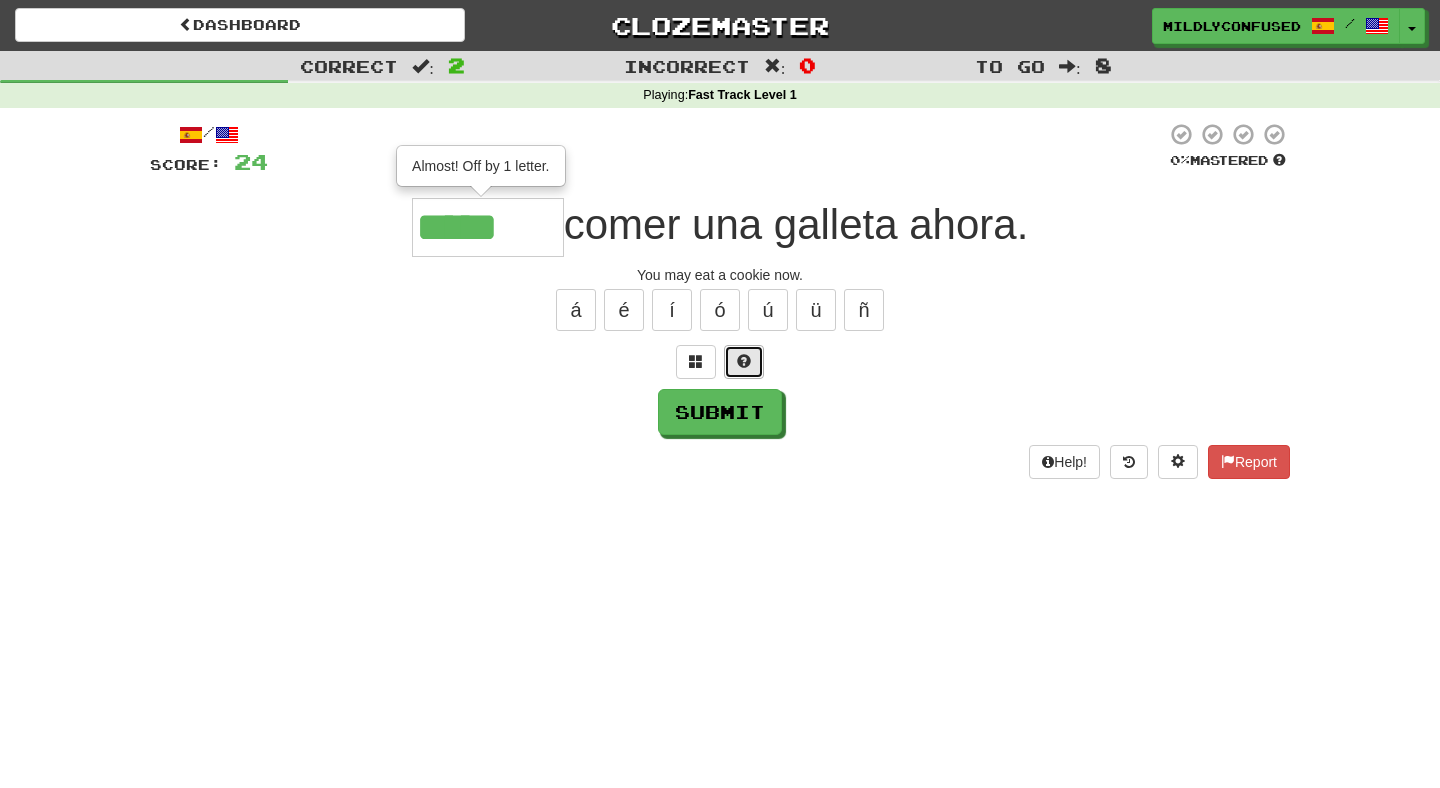 click at bounding box center (744, 361) 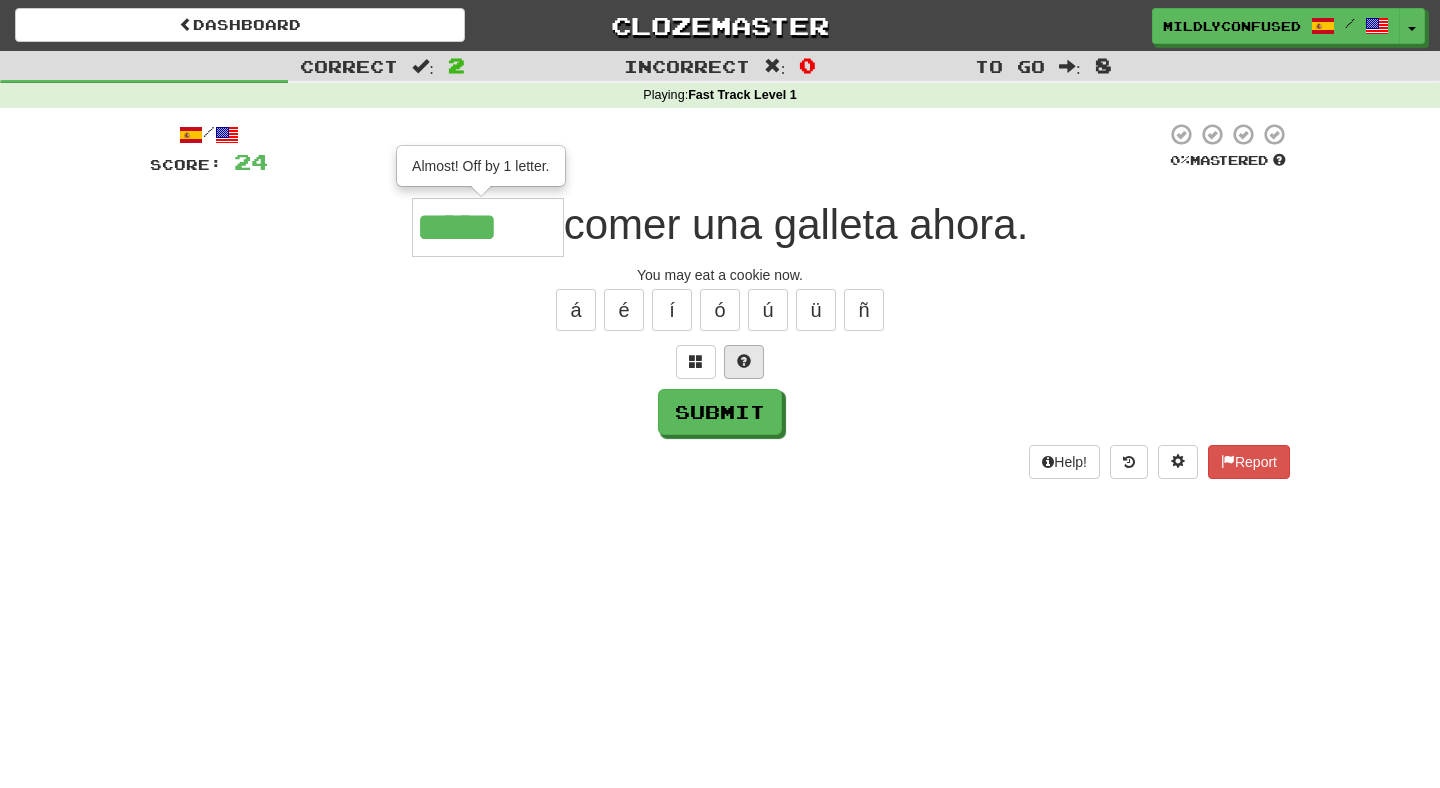 type on "******" 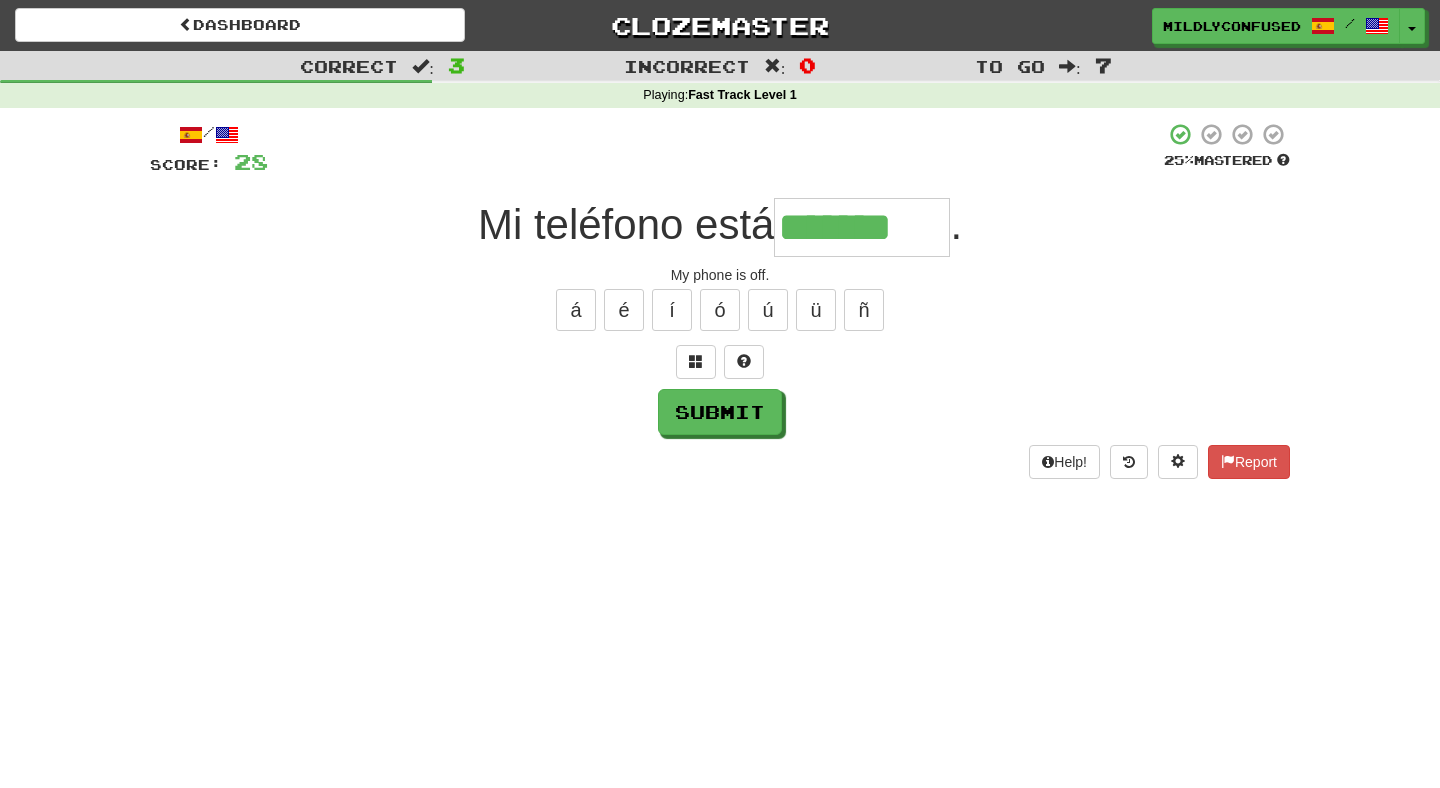 type on "*******" 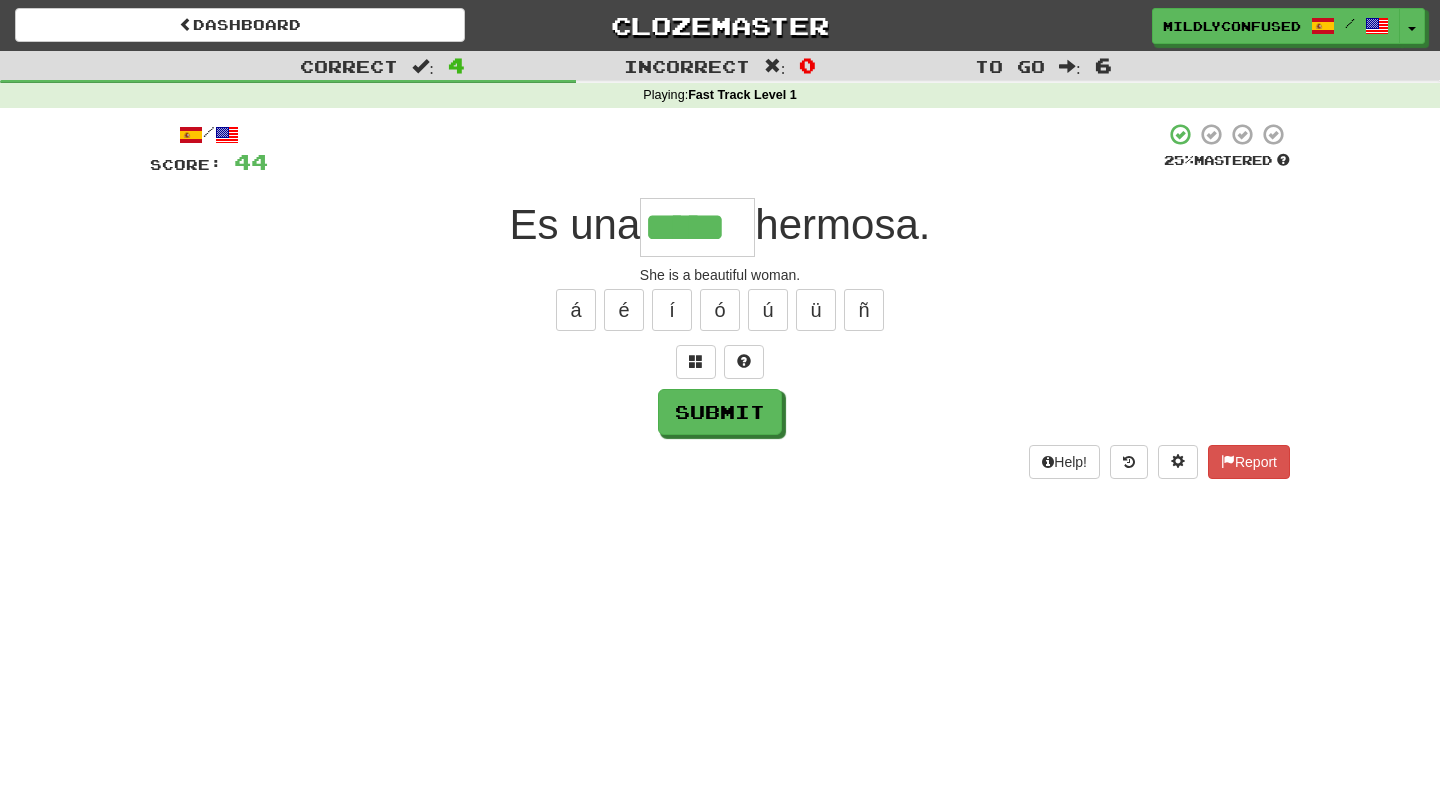 type on "*****" 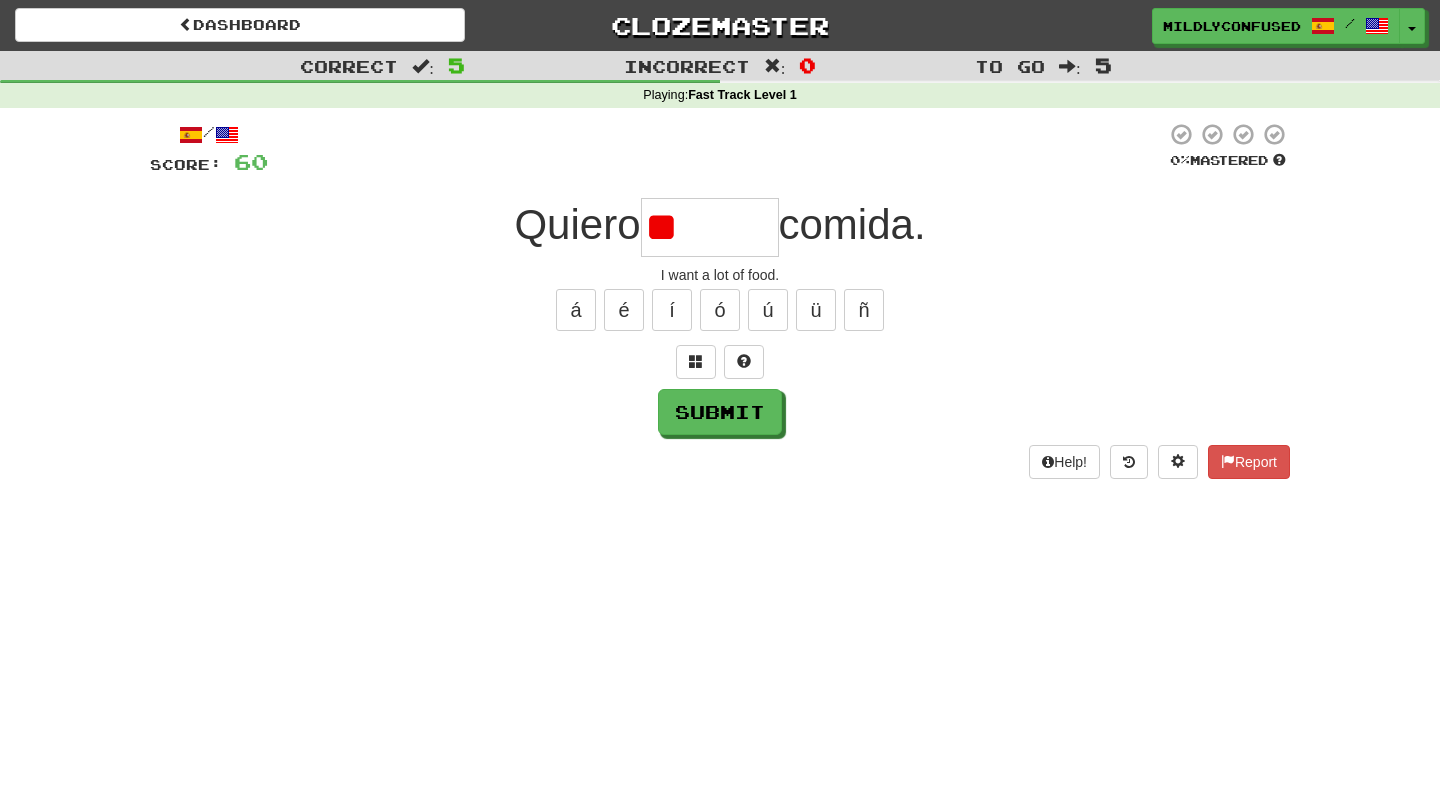 type on "*" 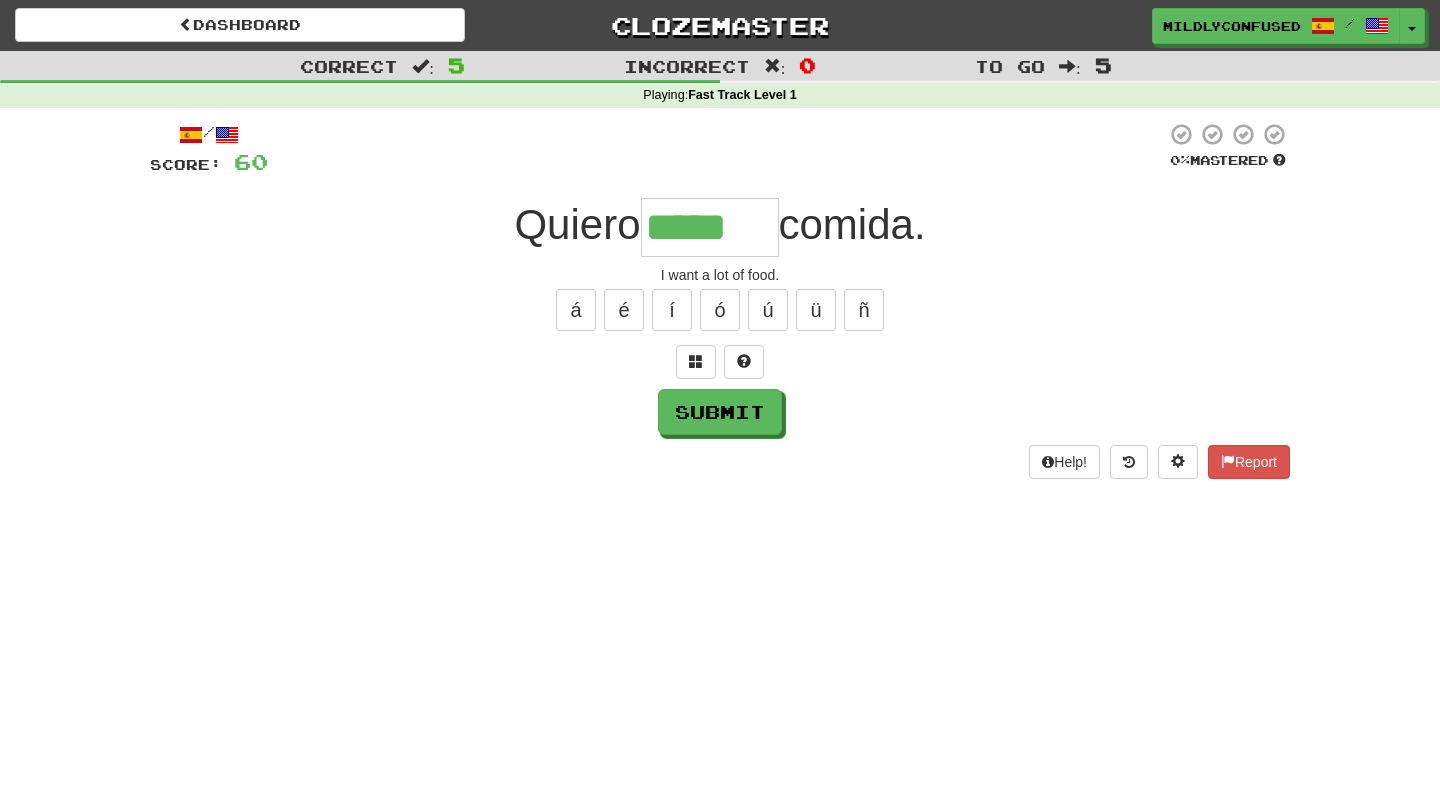 type on "*****" 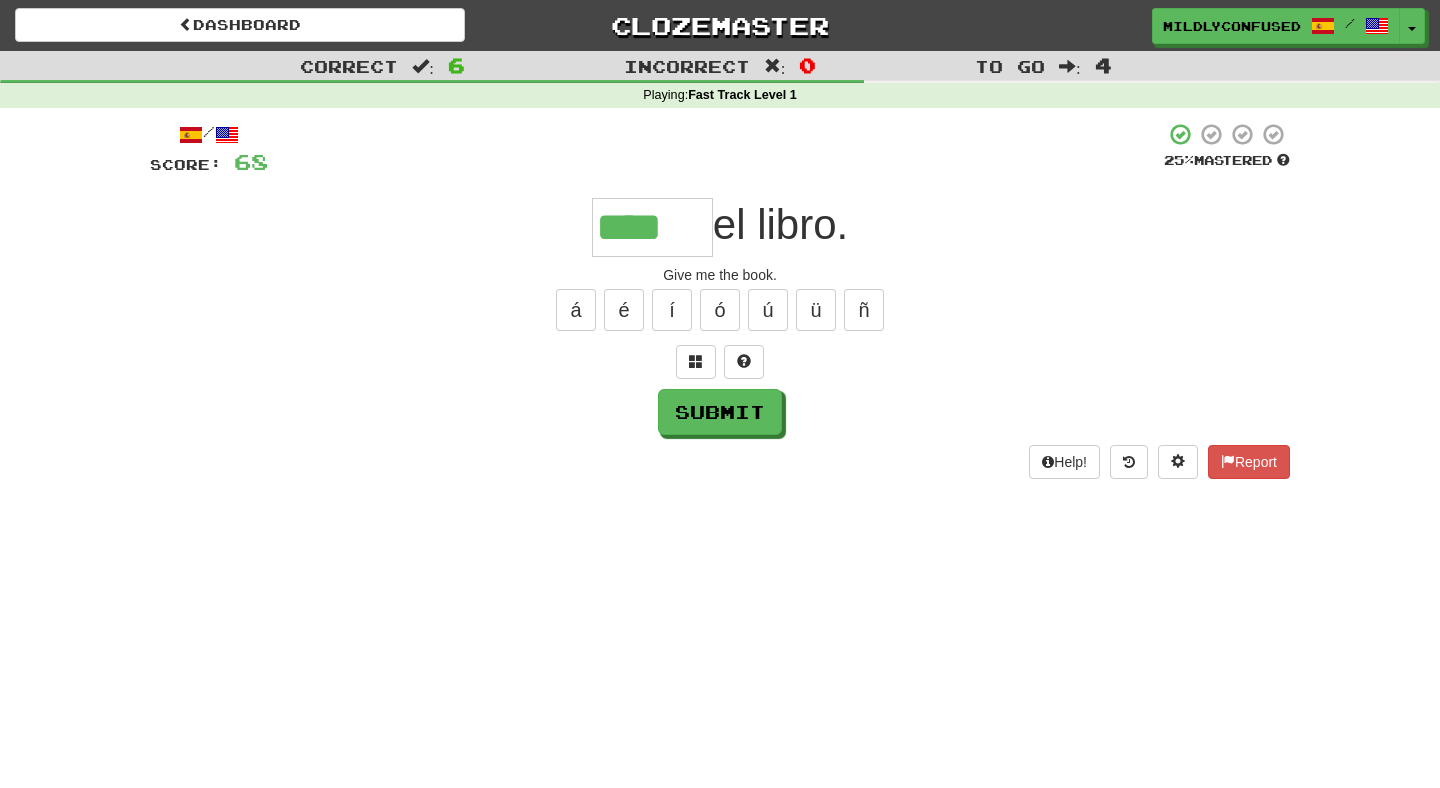 type on "****" 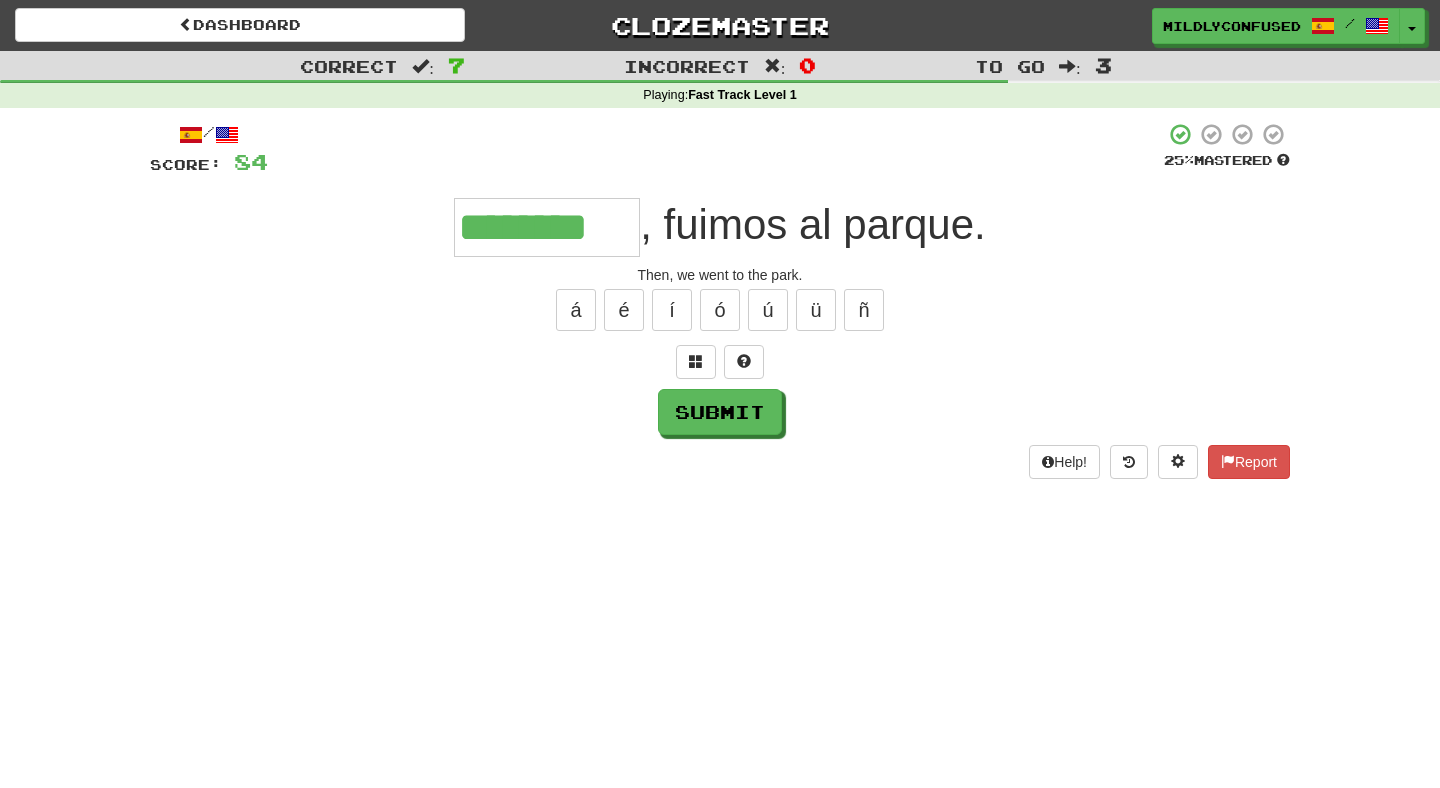 type on "********" 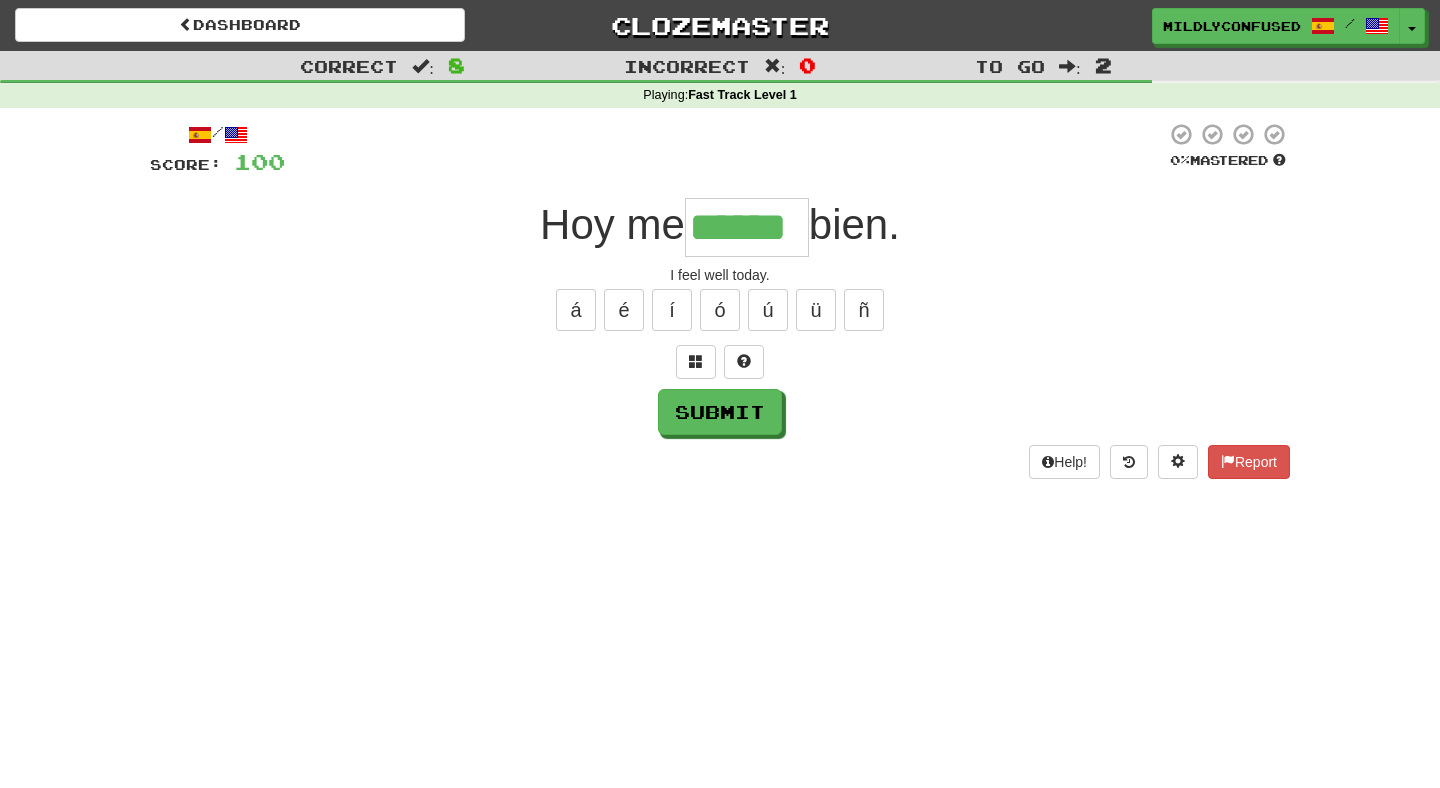type on "******" 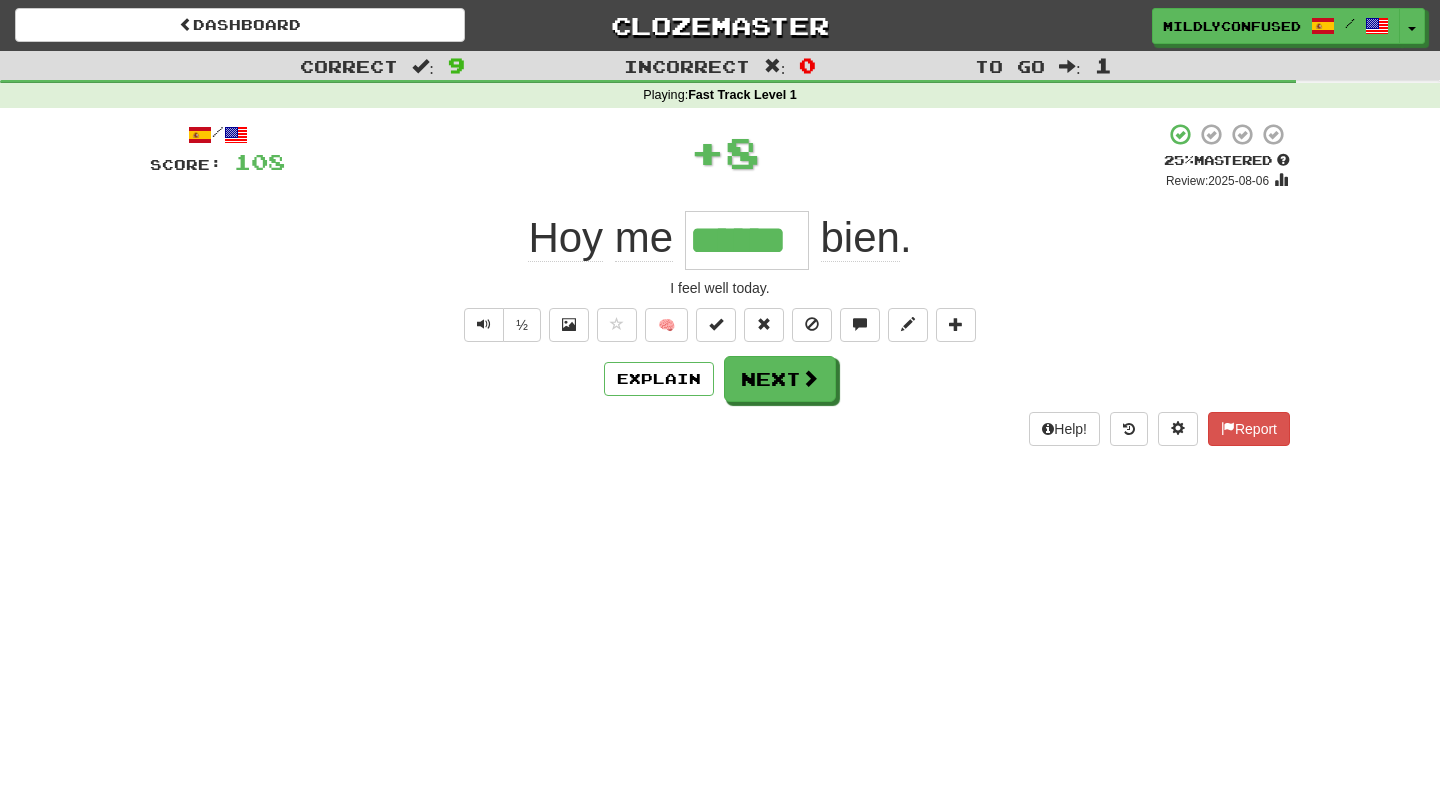 type 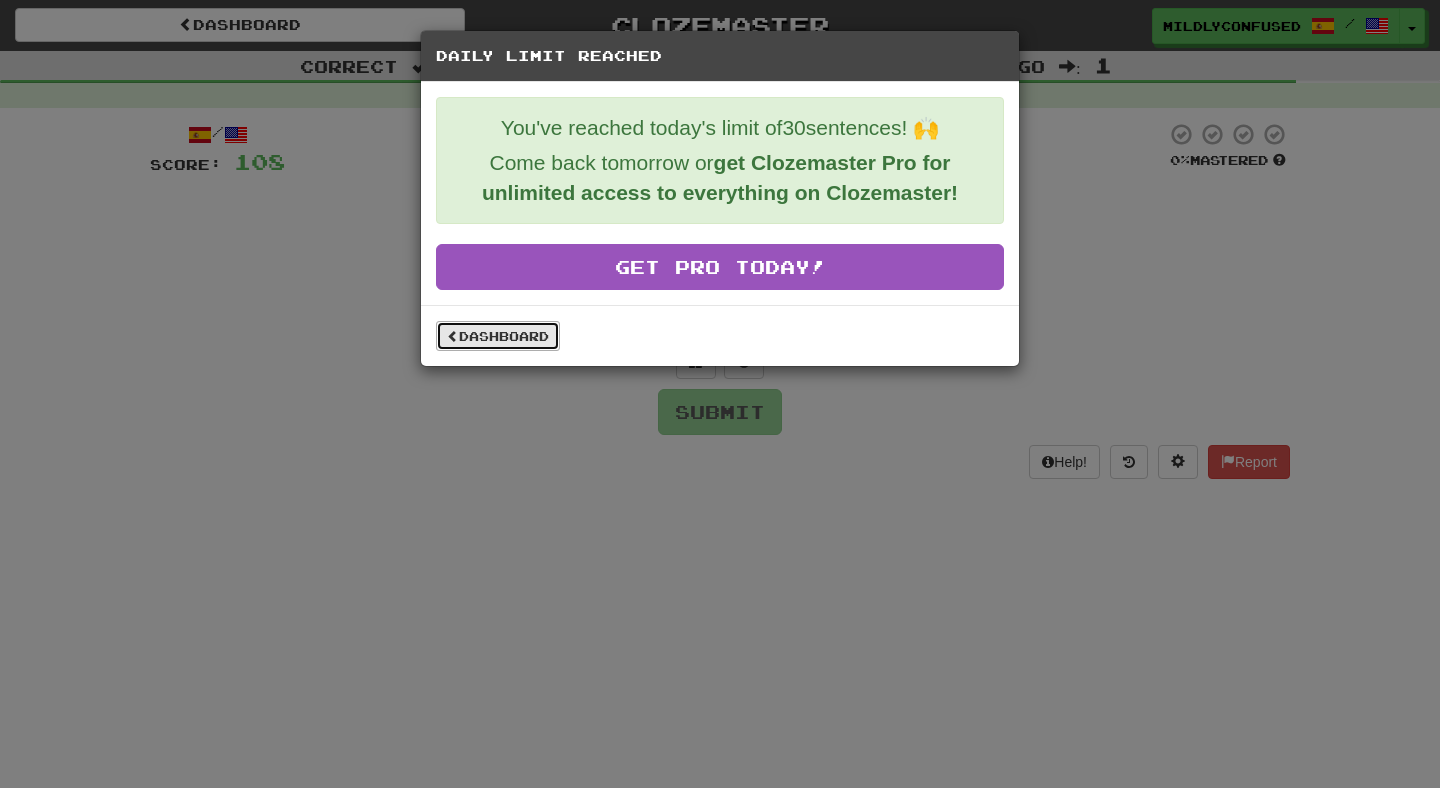 click on "Dashboard" at bounding box center [498, 336] 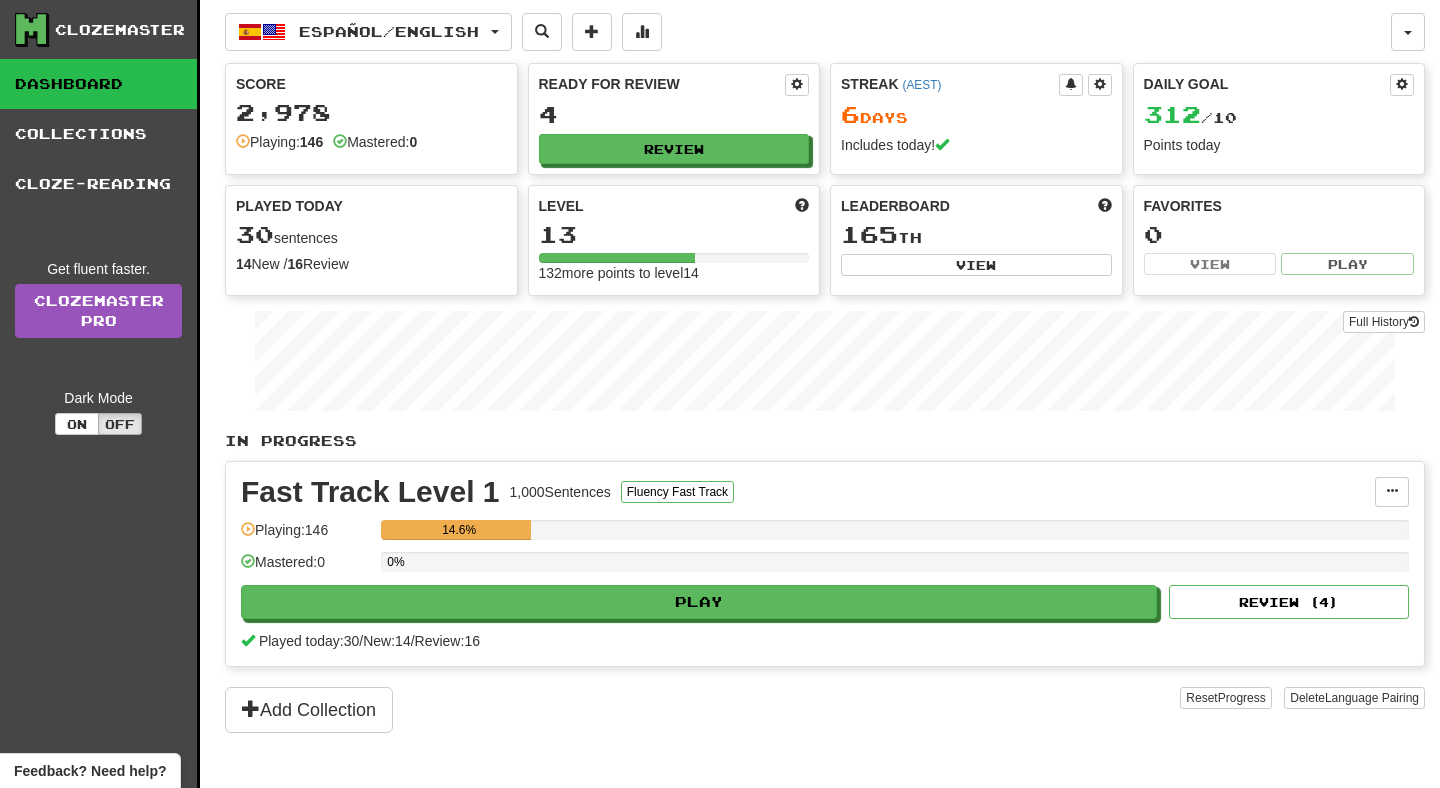 scroll, scrollTop: 0, scrollLeft: 0, axis: both 